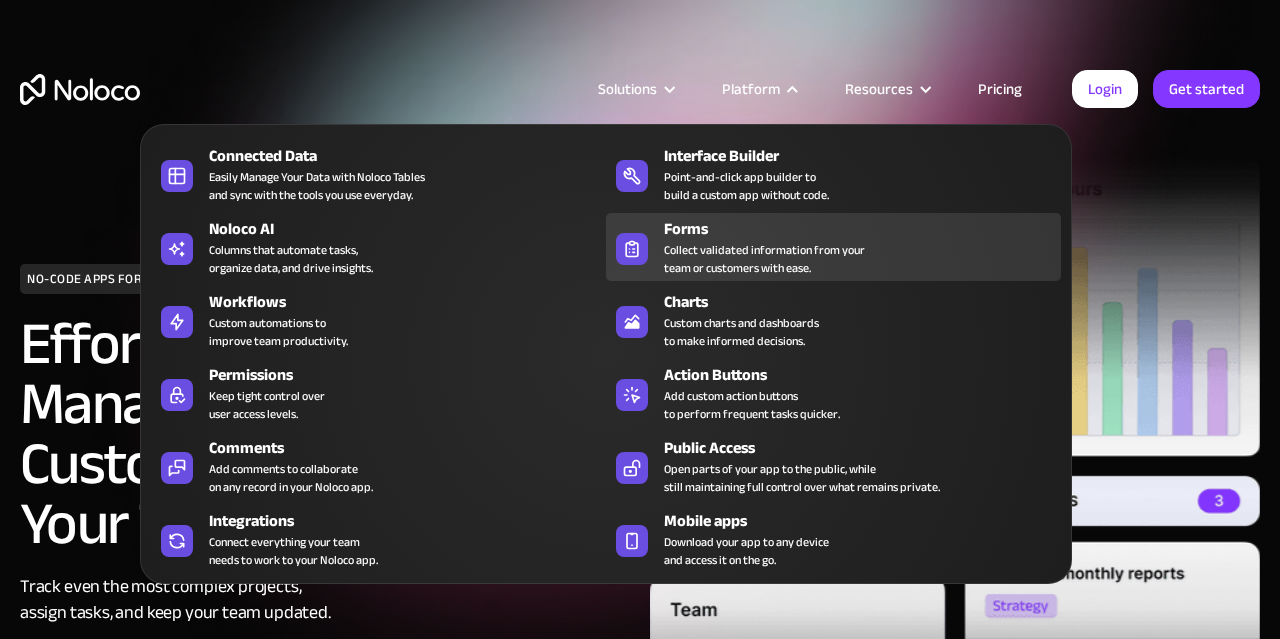 scroll, scrollTop: 0, scrollLeft: 0, axis: both 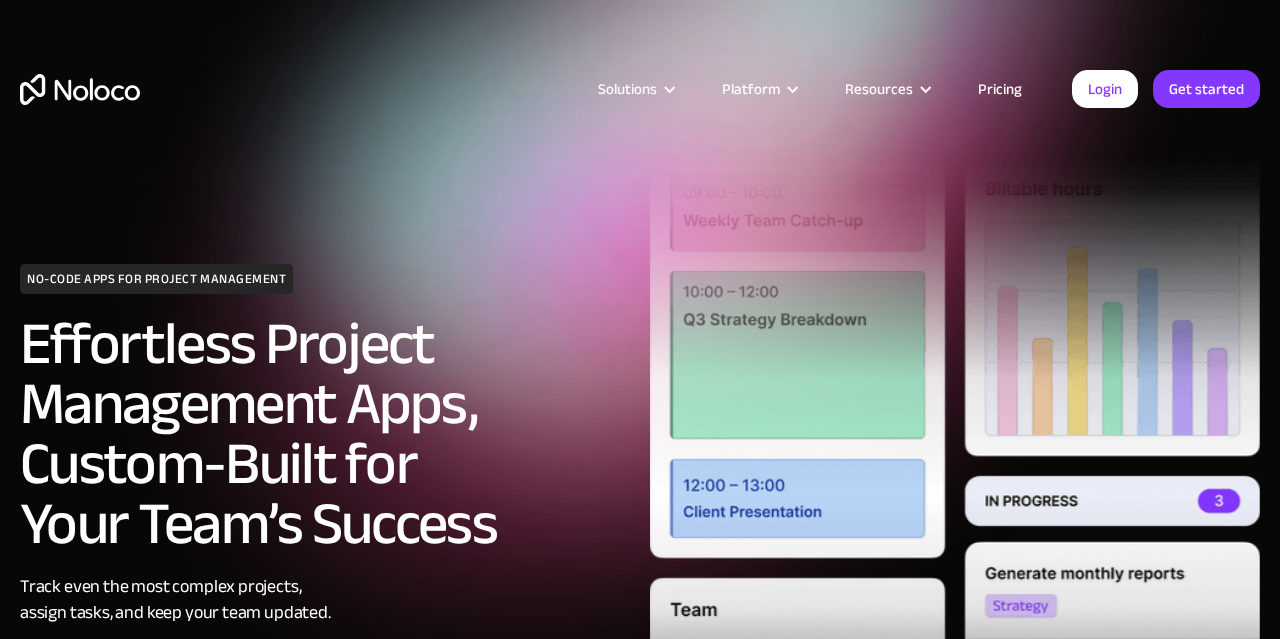 click on "Pricing" at bounding box center (1000, 89) 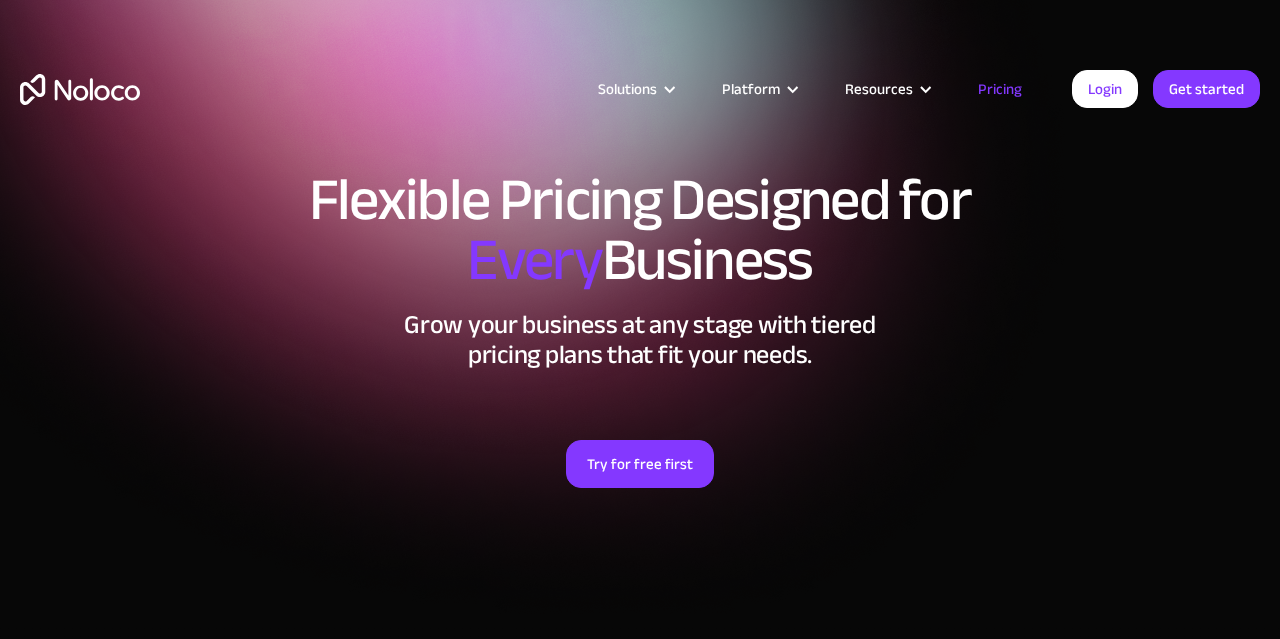 scroll, scrollTop: 0, scrollLeft: 0, axis: both 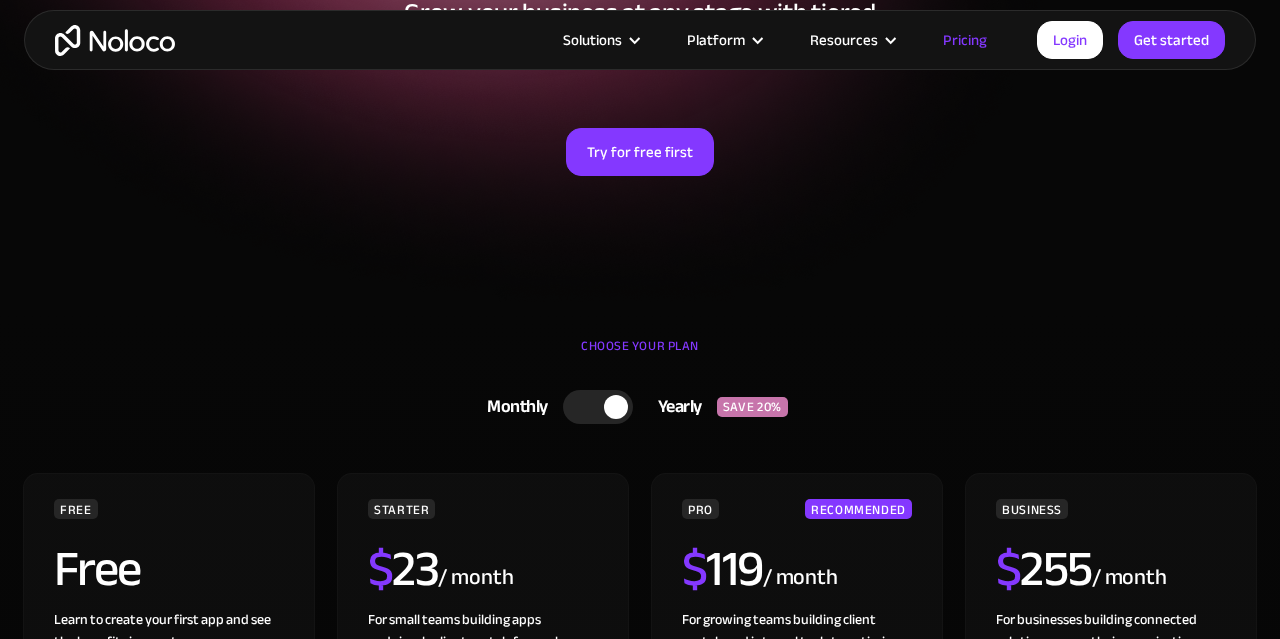 click at bounding box center [598, 407] 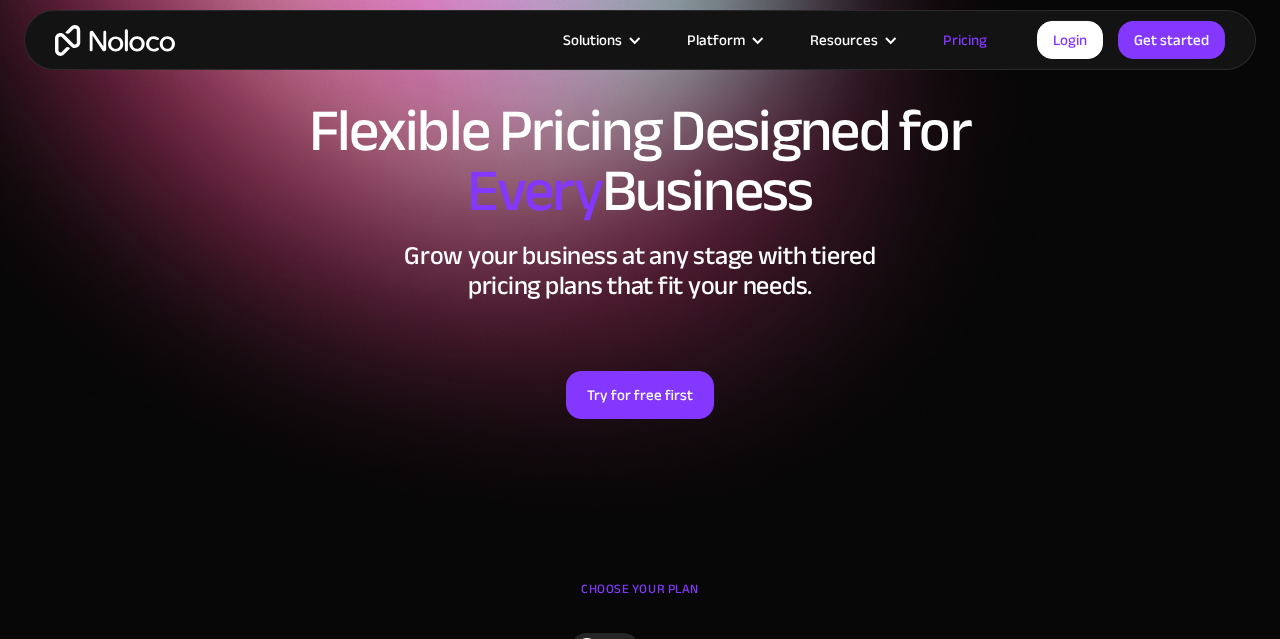 scroll, scrollTop: 0, scrollLeft: 0, axis: both 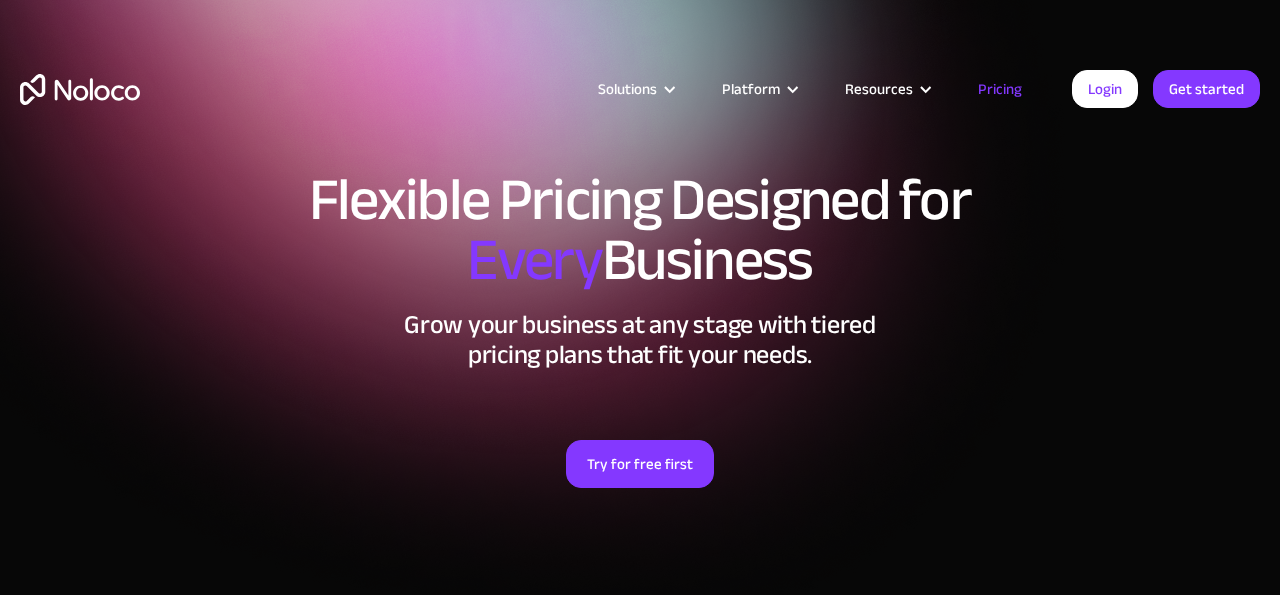 click on "Flexible Pricing Designed for  Every  Business Grow your business at any stage with tiered  pricing plans that fit your needs. Try for free first" at bounding box center [640, 349] 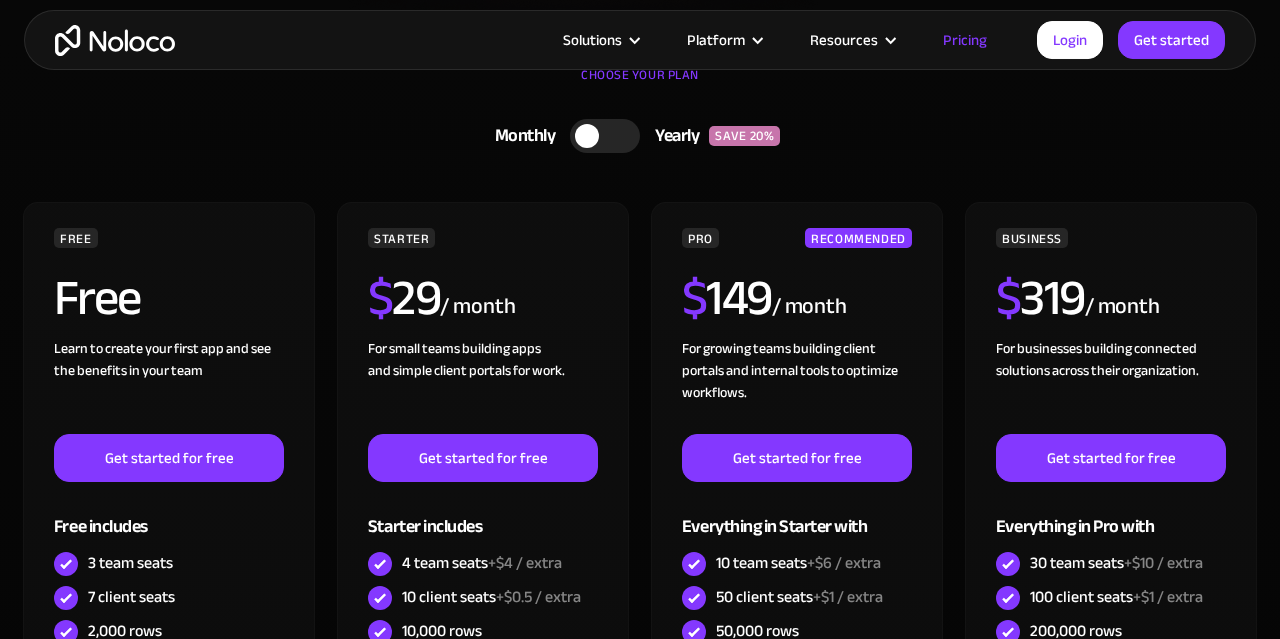 scroll, scrollTop: 624, scrollLeft: 0, axis: vertical 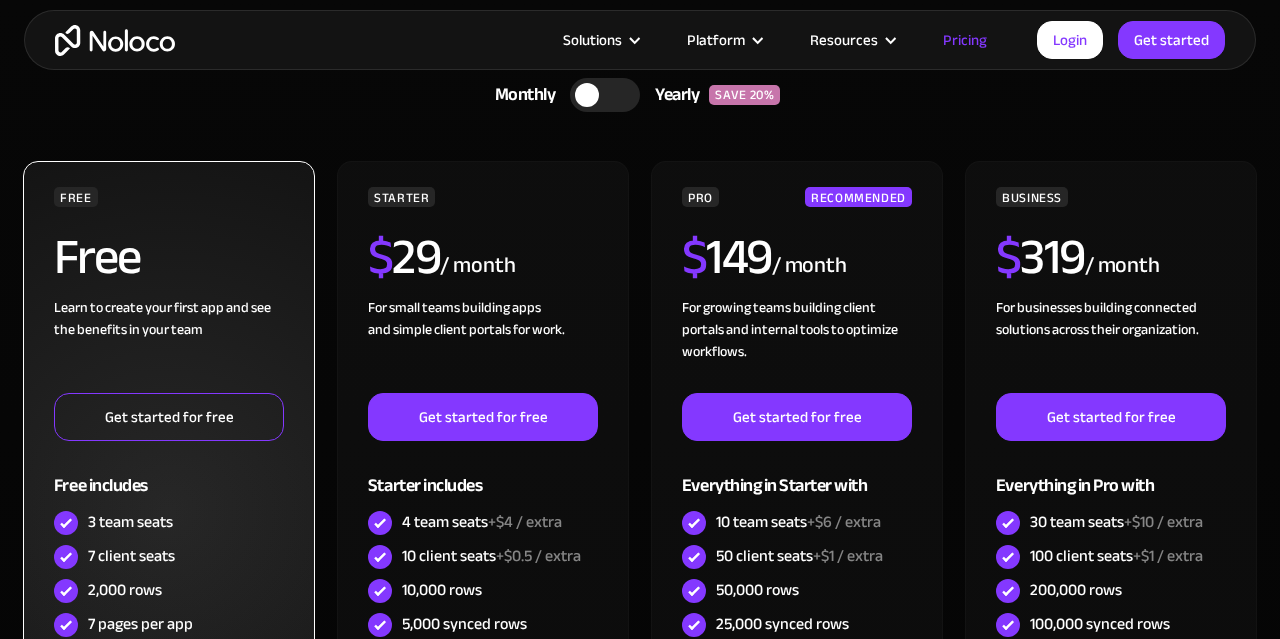 click on "Get started for free" at bounding box center [169, 417] 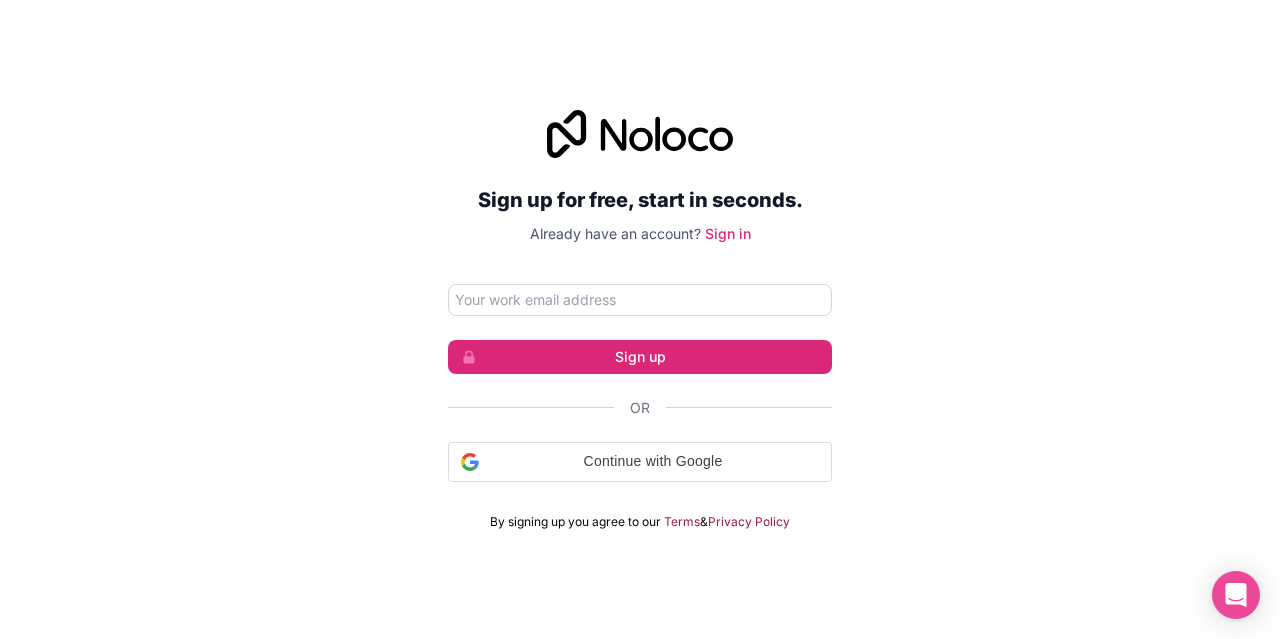 scroll, scrollTop: 0, scrollLeft: 0, axis: both 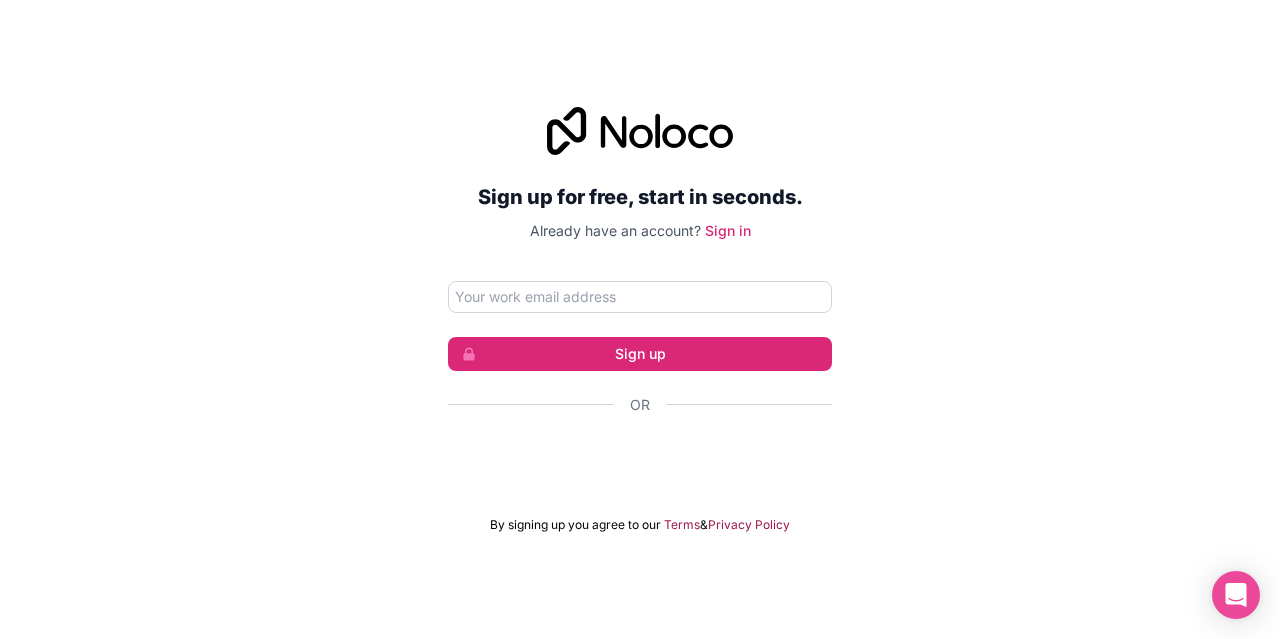 click on "Sign up for free, start in seconds. Already have an account? Sign in Sign up Or By signing up you agree to our    Terms  &  Privacy Policy" at bounding box center [640, 320] 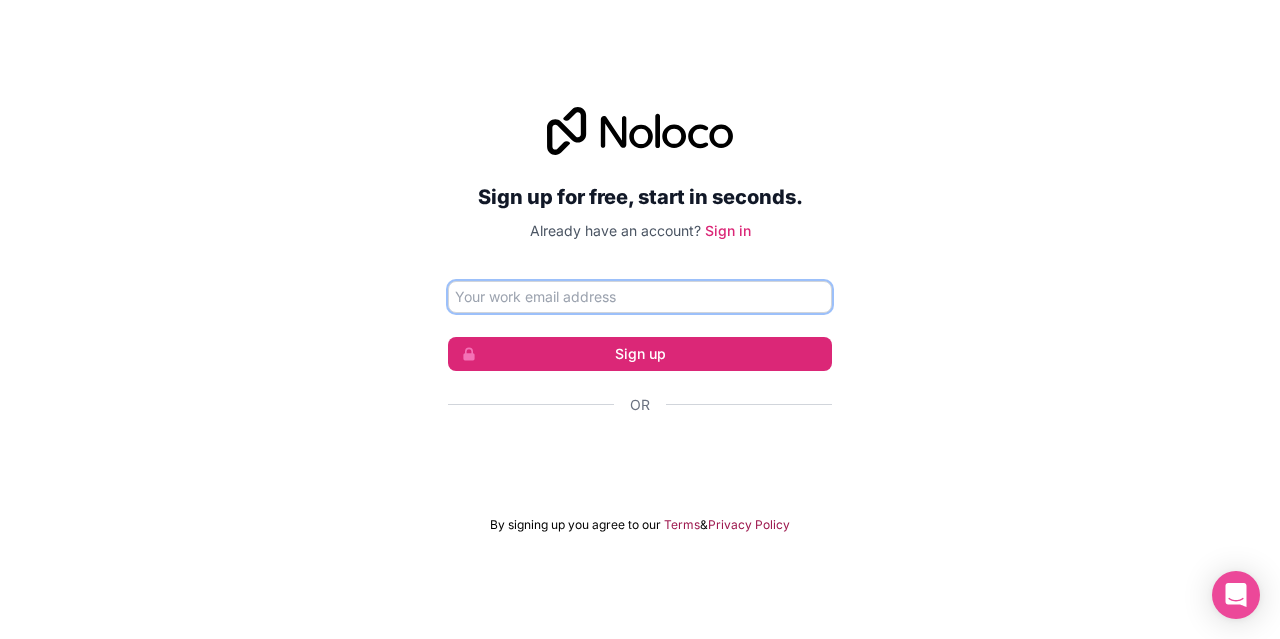 click at bounding box center [640, 297] 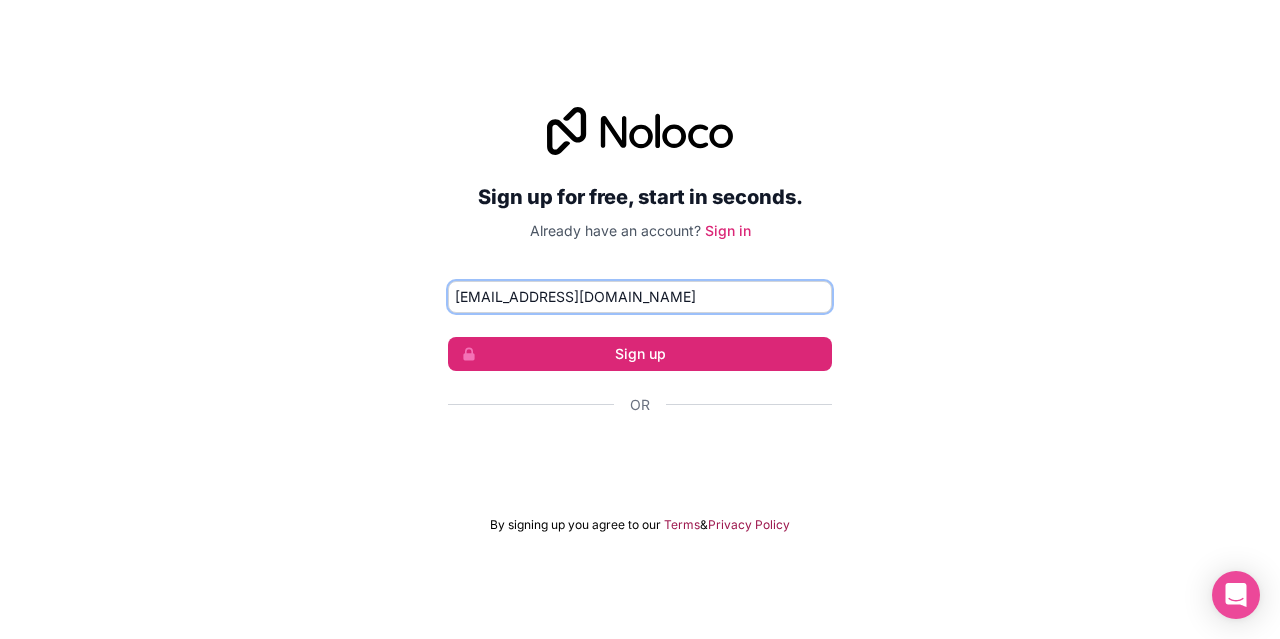 type on "[EMAIL_ADDRESS][DOMAIN_NAME]" 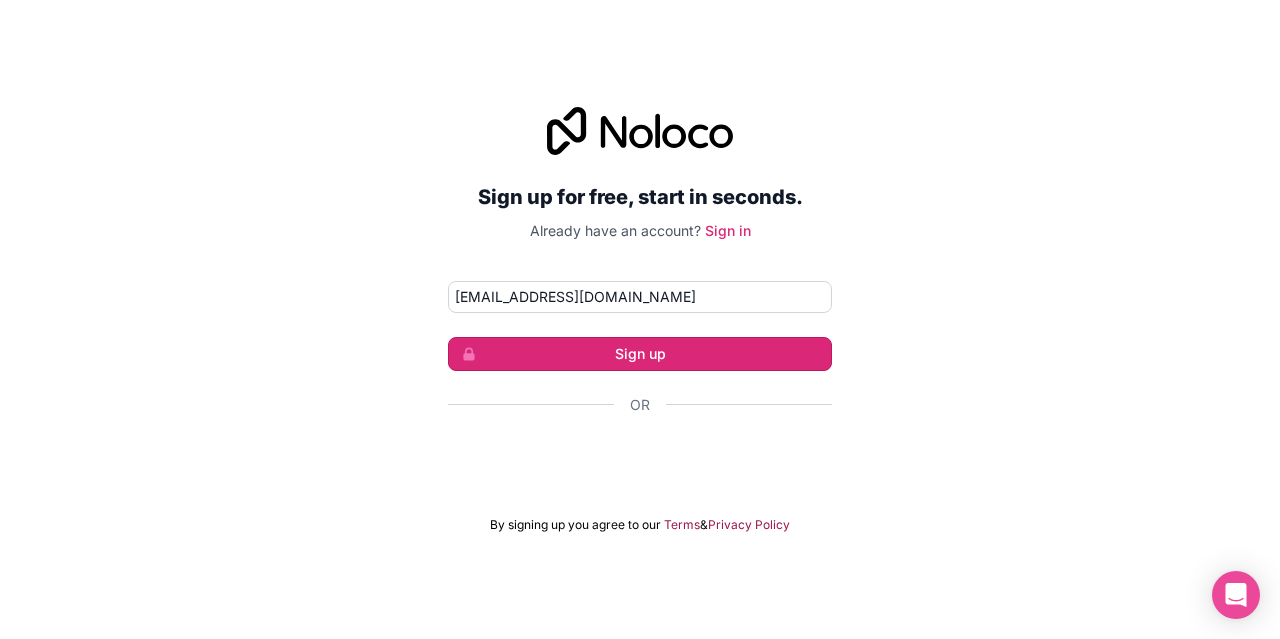 type 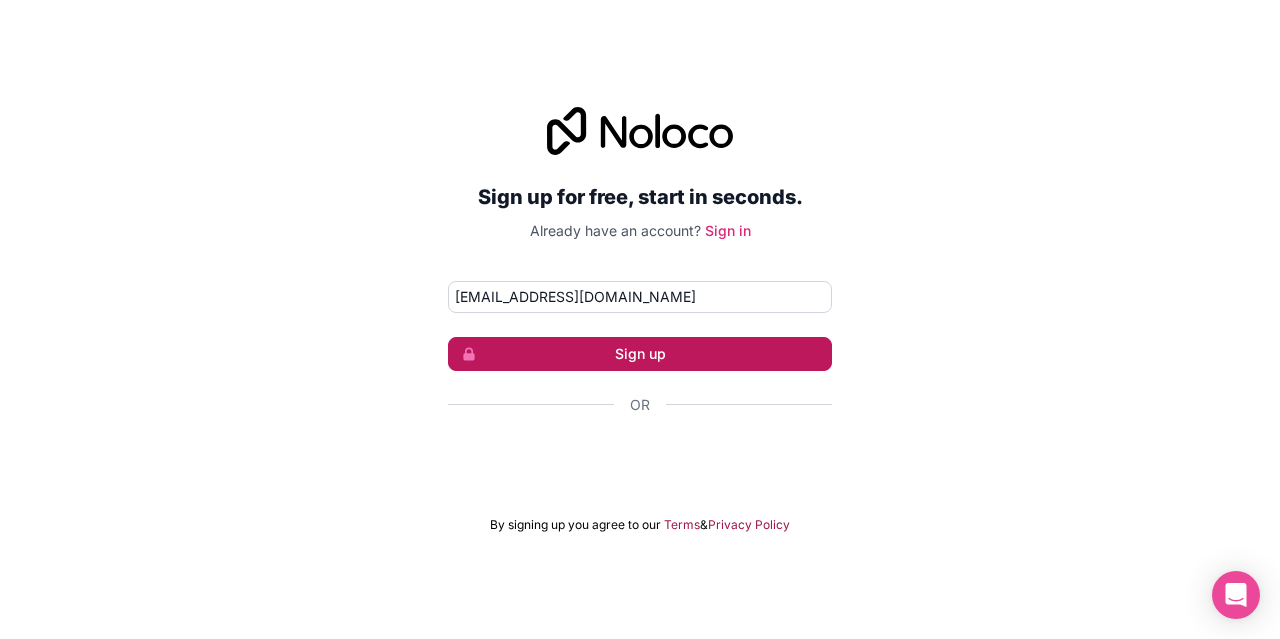 click on "Sign up" at bounding box center (640, 354) 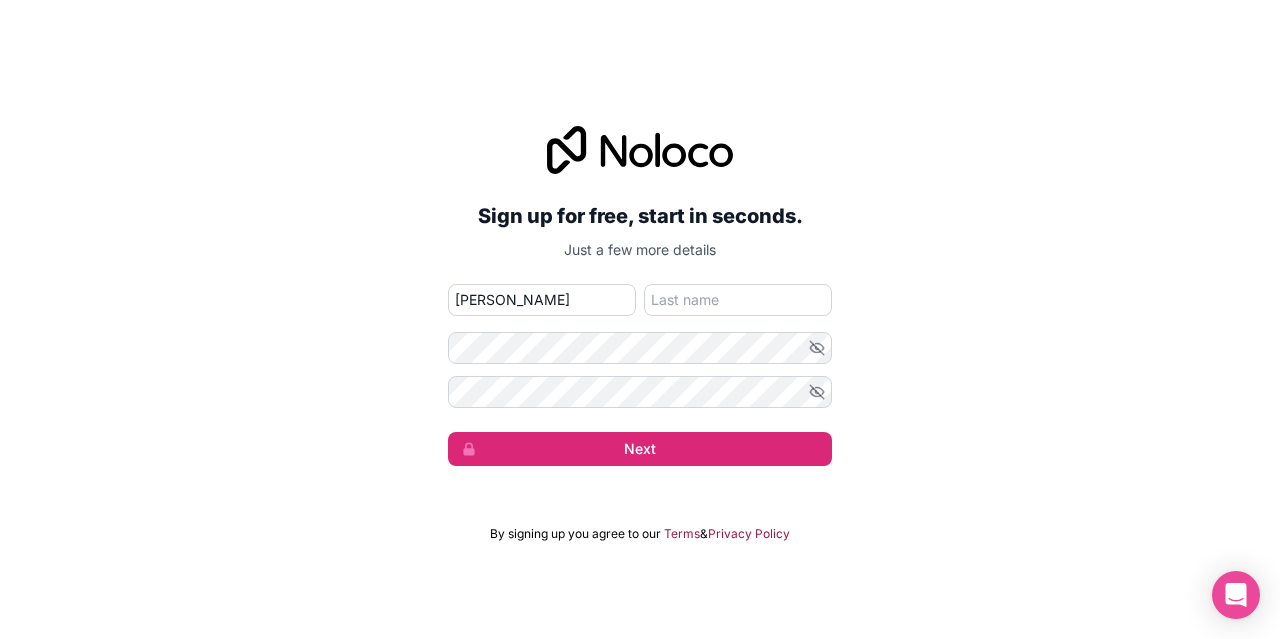 type on "George" 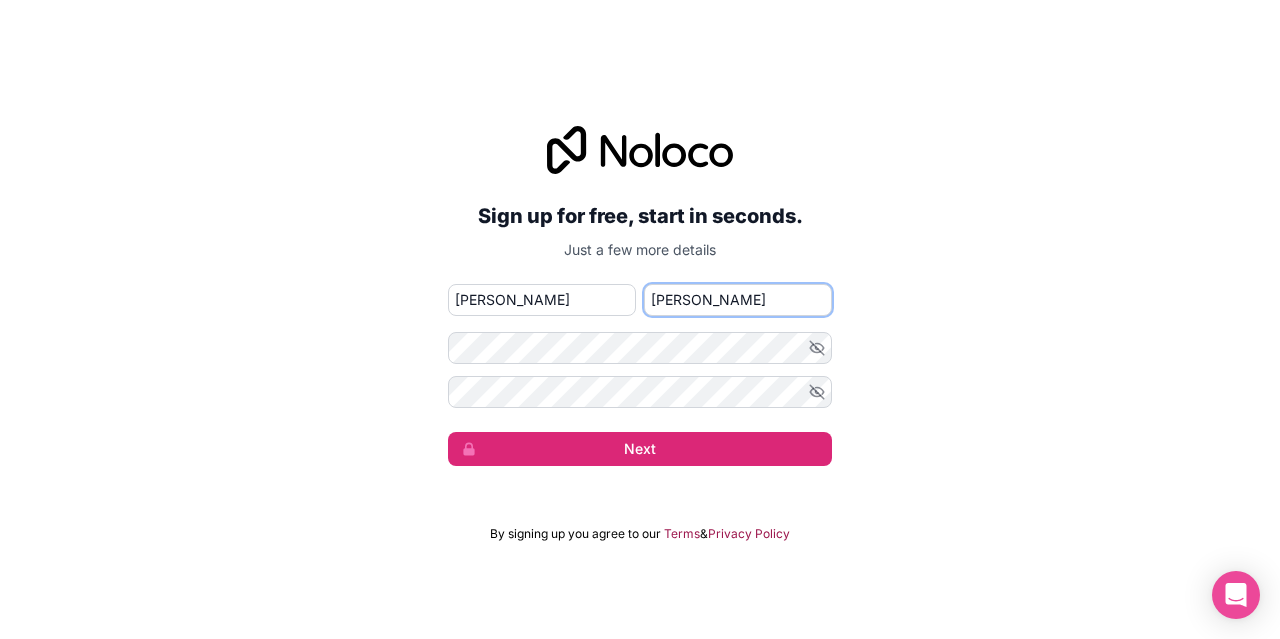 type on "Cannon" 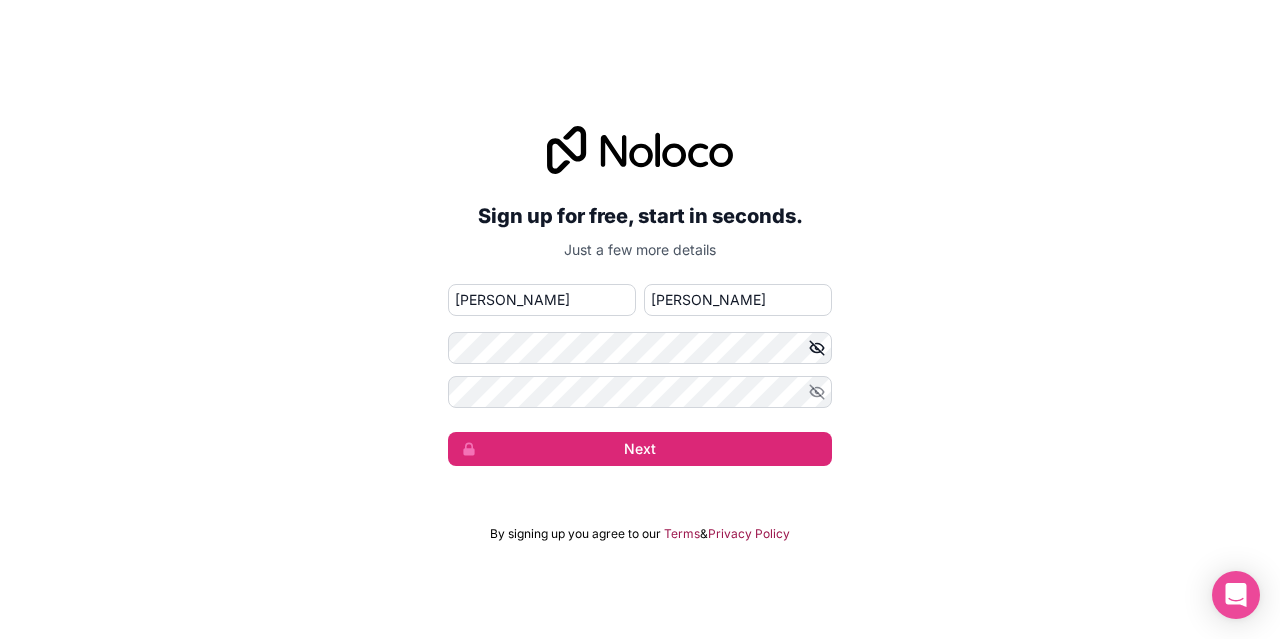 click 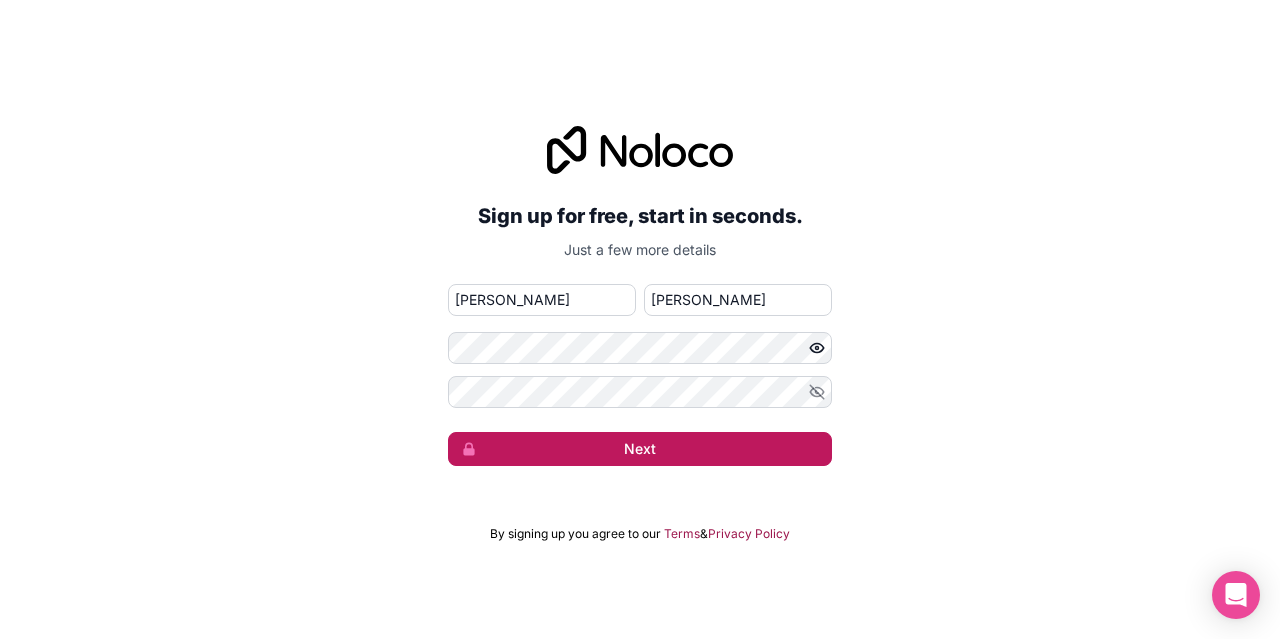 click on "Next" at bounding box center (640, 449) 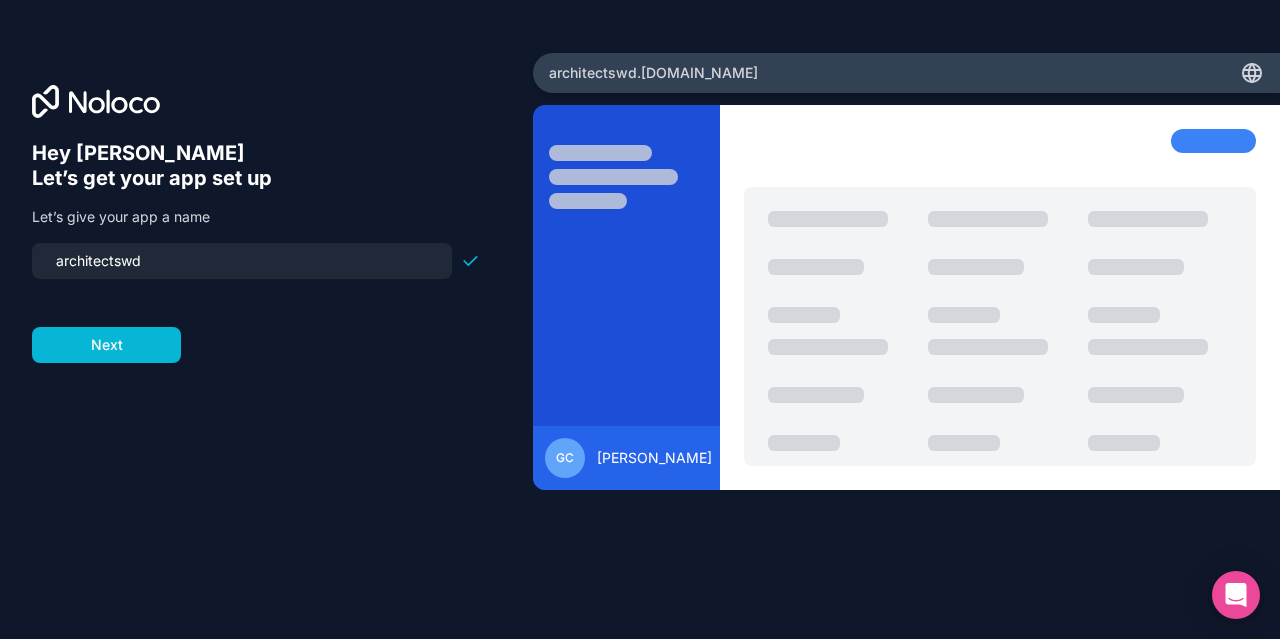 drag, startPoint x: 165, startPoint y: 259, endPoint x: 3, endPoint y: 286, distance: 164.23459 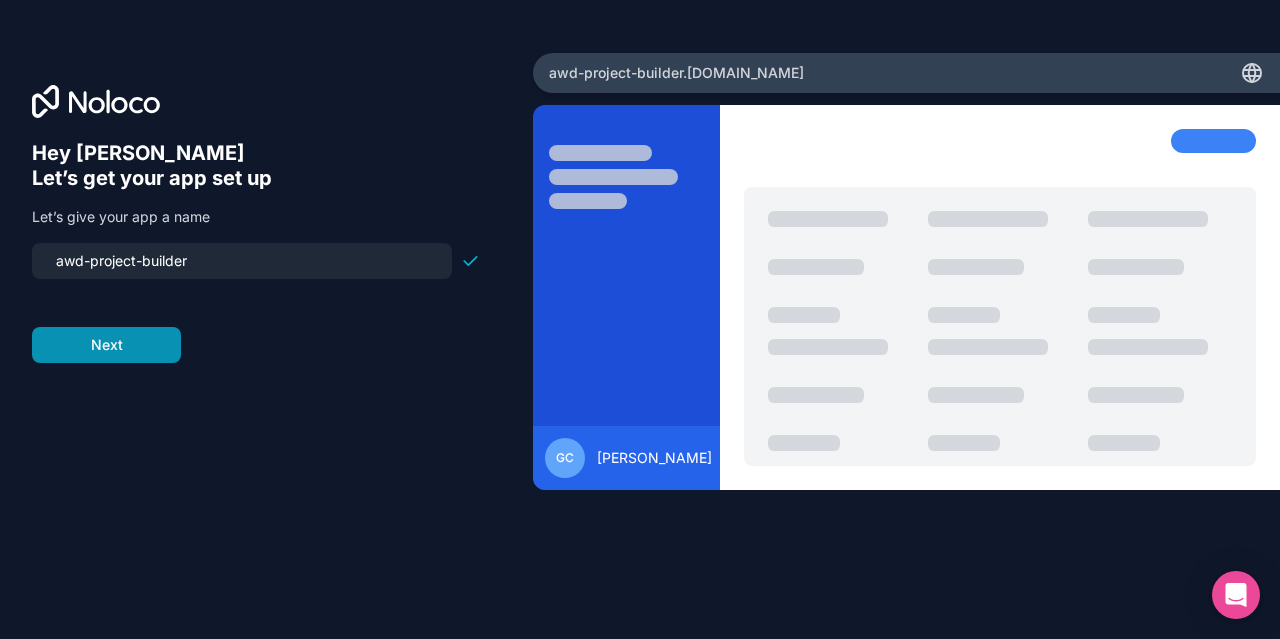 type on "awd-project-builder" 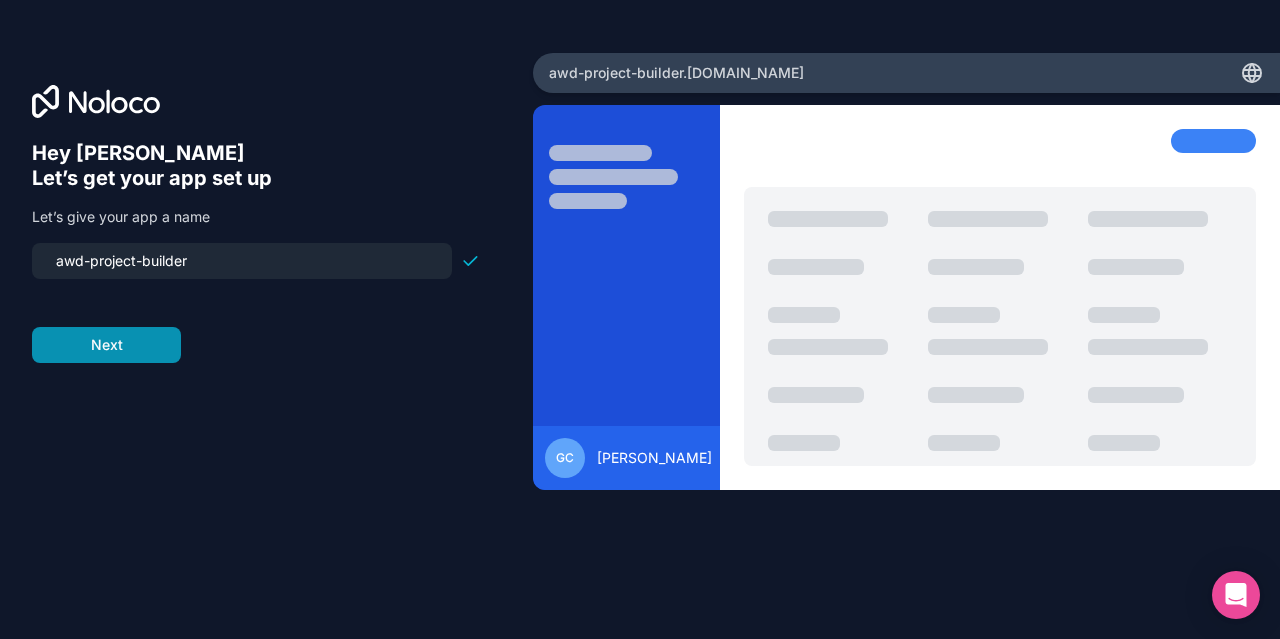 click on "Next" at bounding box center (106, 345) 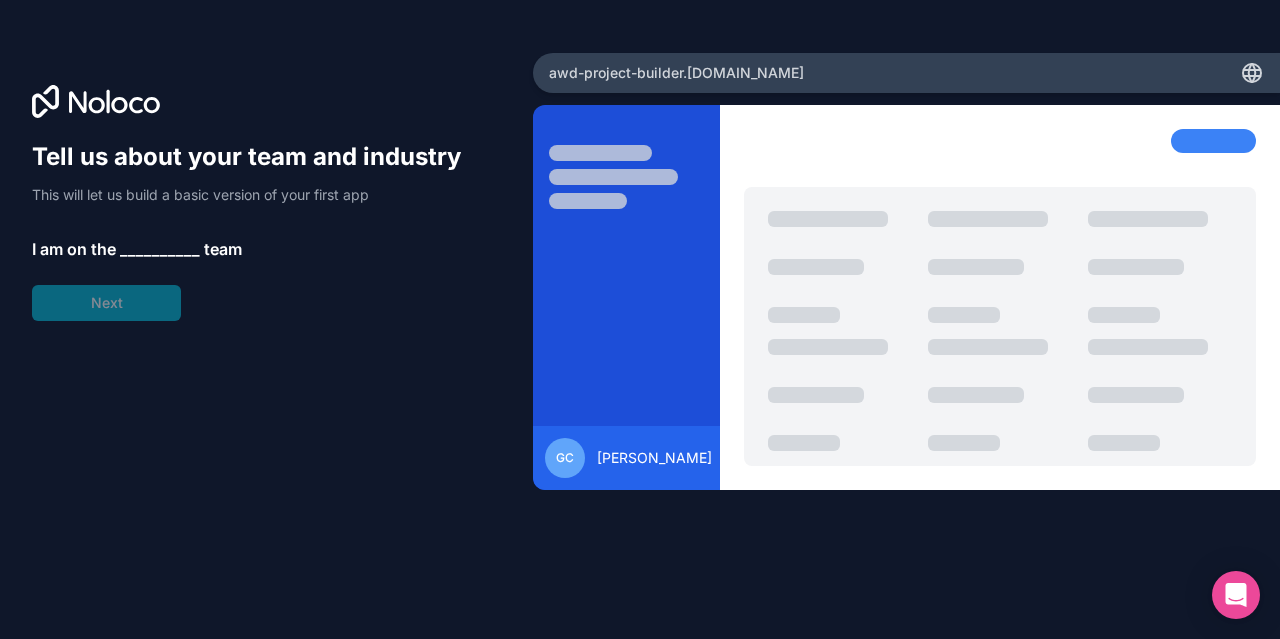 click on "__________" at bounding box center (160, 249) 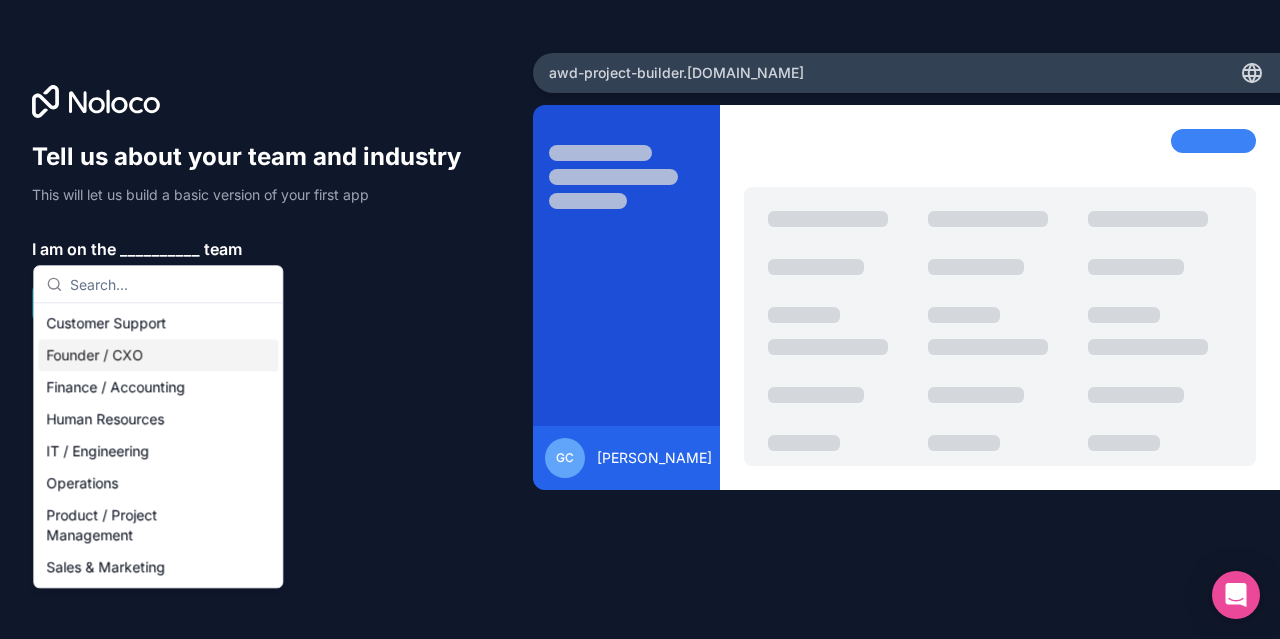 click on "Founder / CXO" at bounding box center (158, 355) 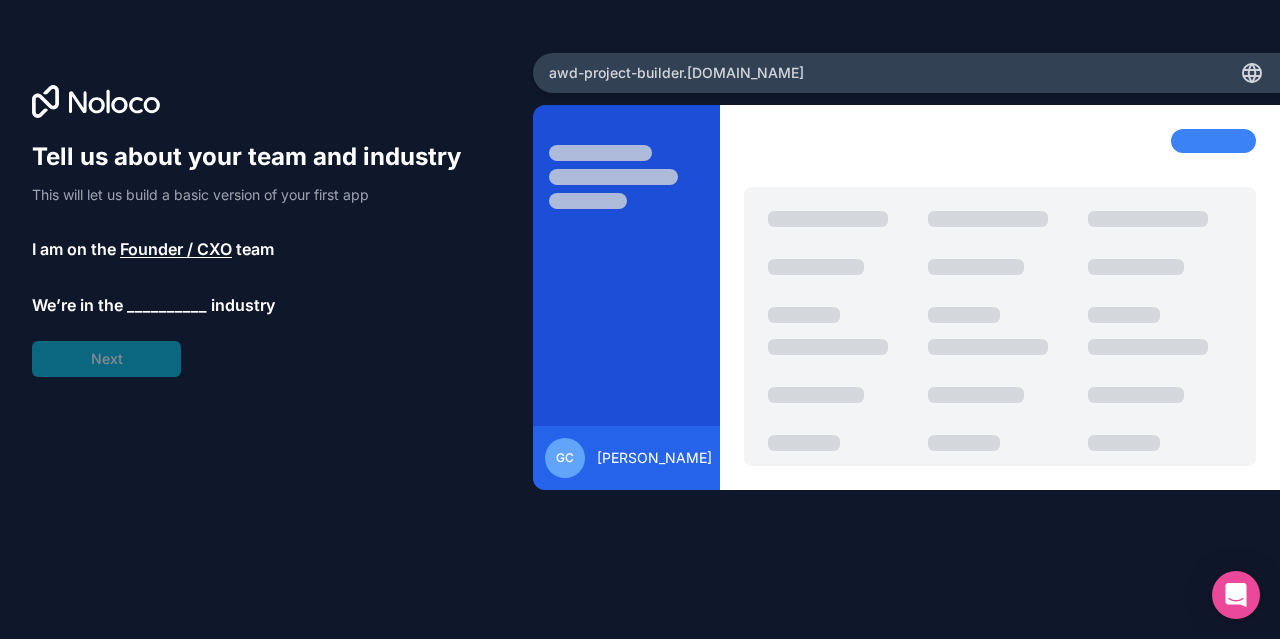 click on "__________" at bounding box center [167, 305] 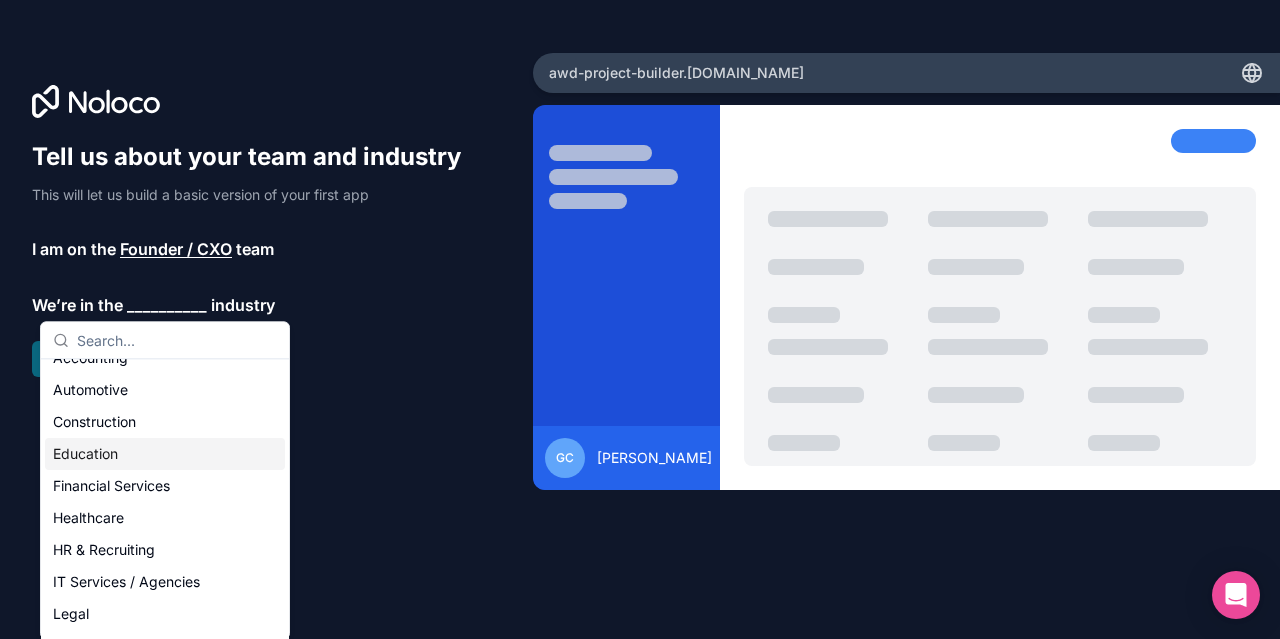 scroll, scrollTop: 0, scrollLeft: 0, axis: both 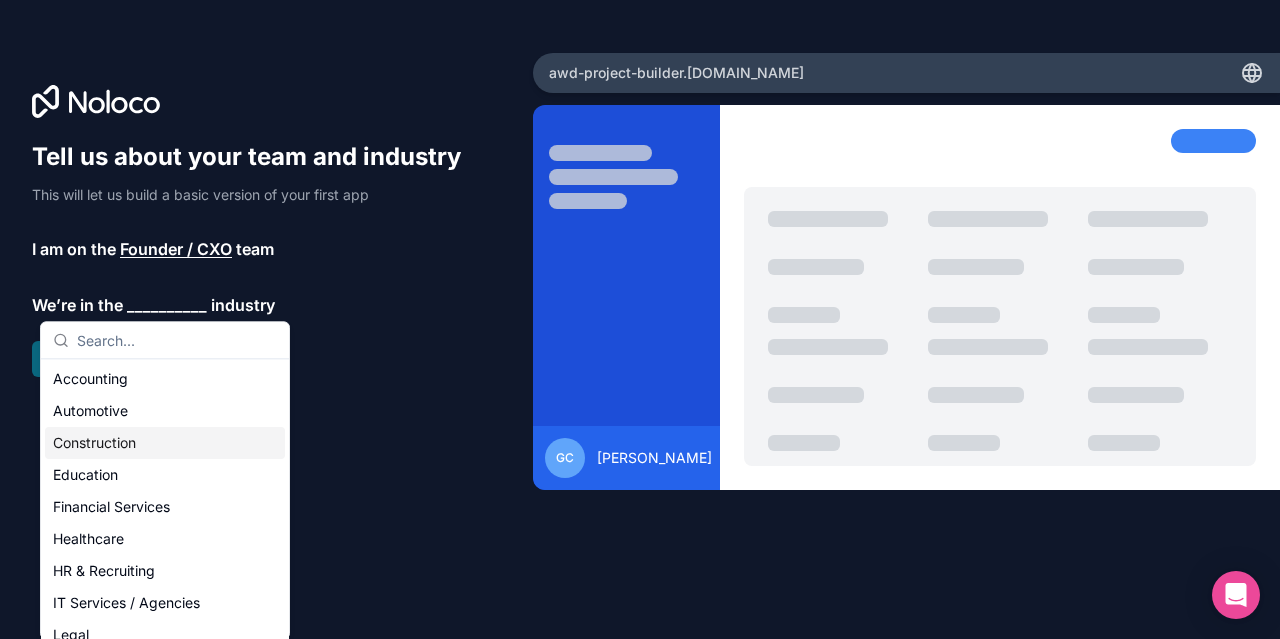 click on "Construction" at bounding box center (165, 443) 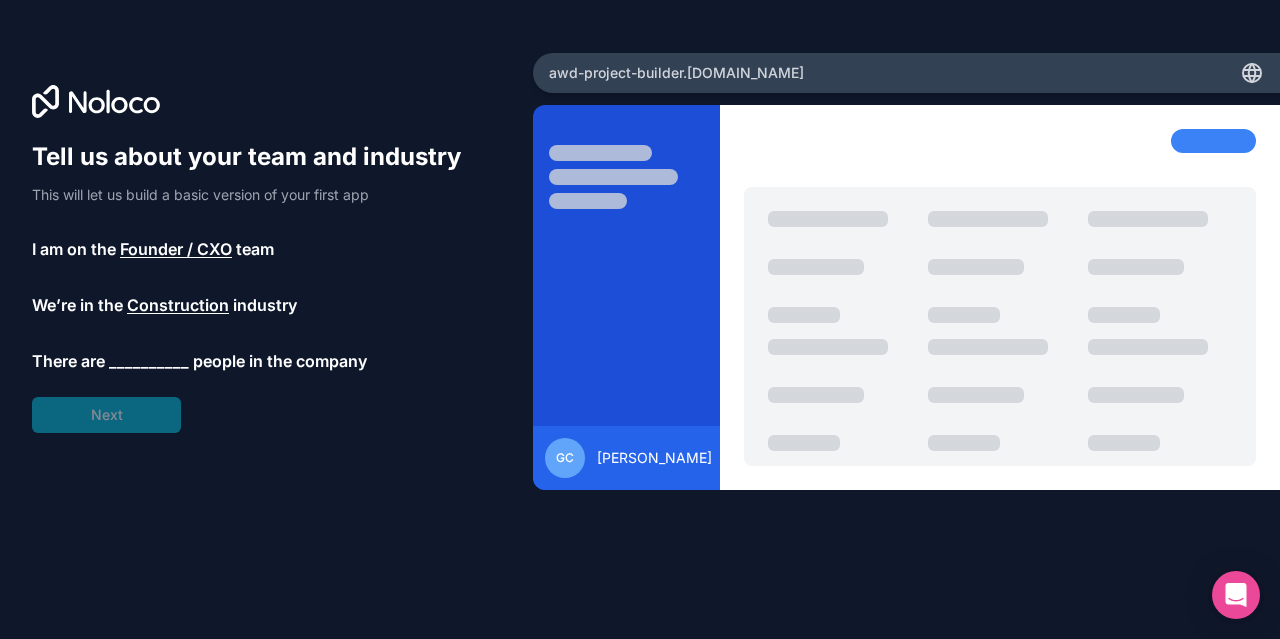 click on "__________" at bounding box center (149, 361) 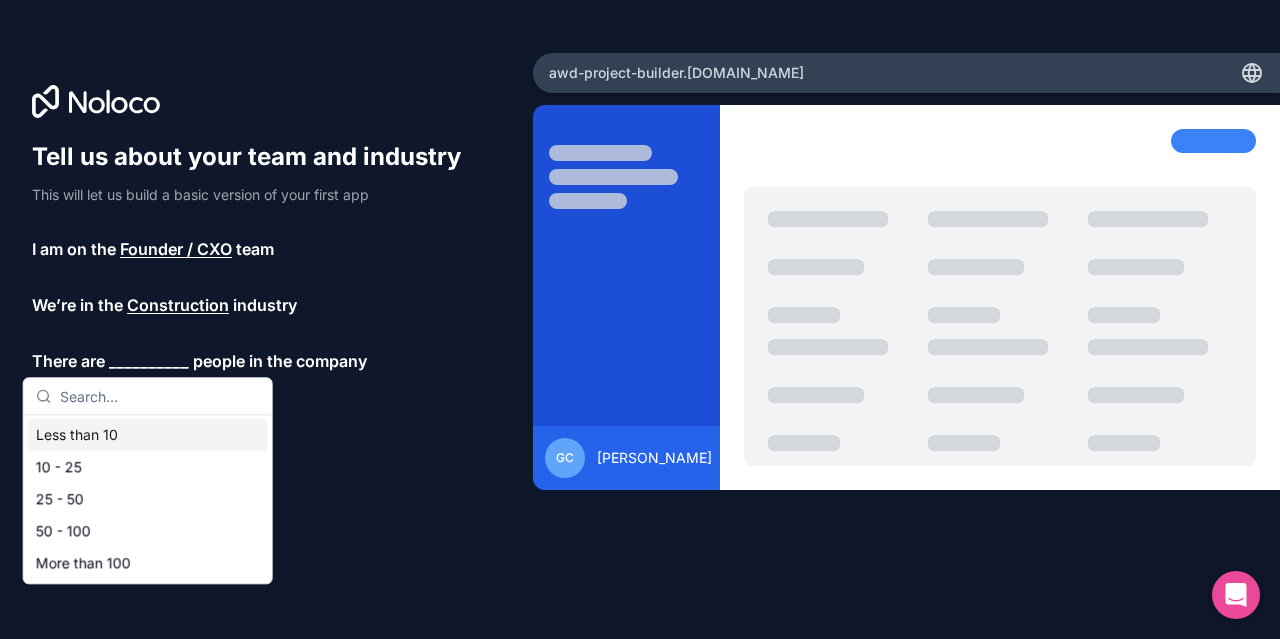 click on "Less than 10" at bounding box center (148, 435) 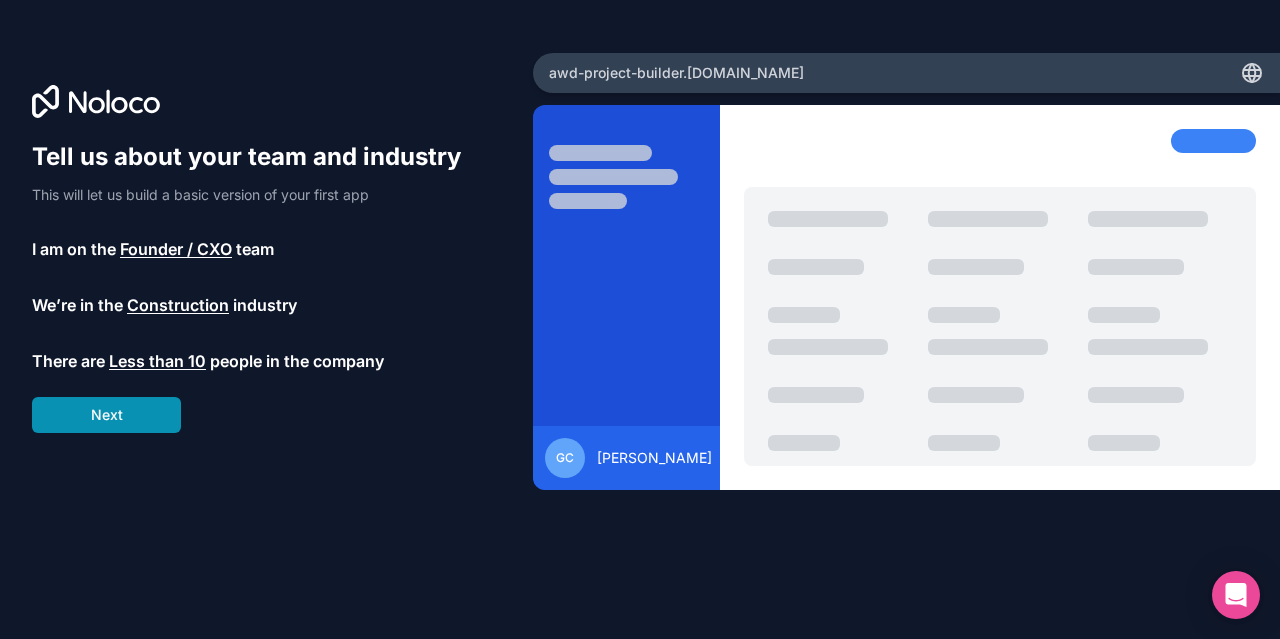 click on "Next" at bounding box center [106, 415] 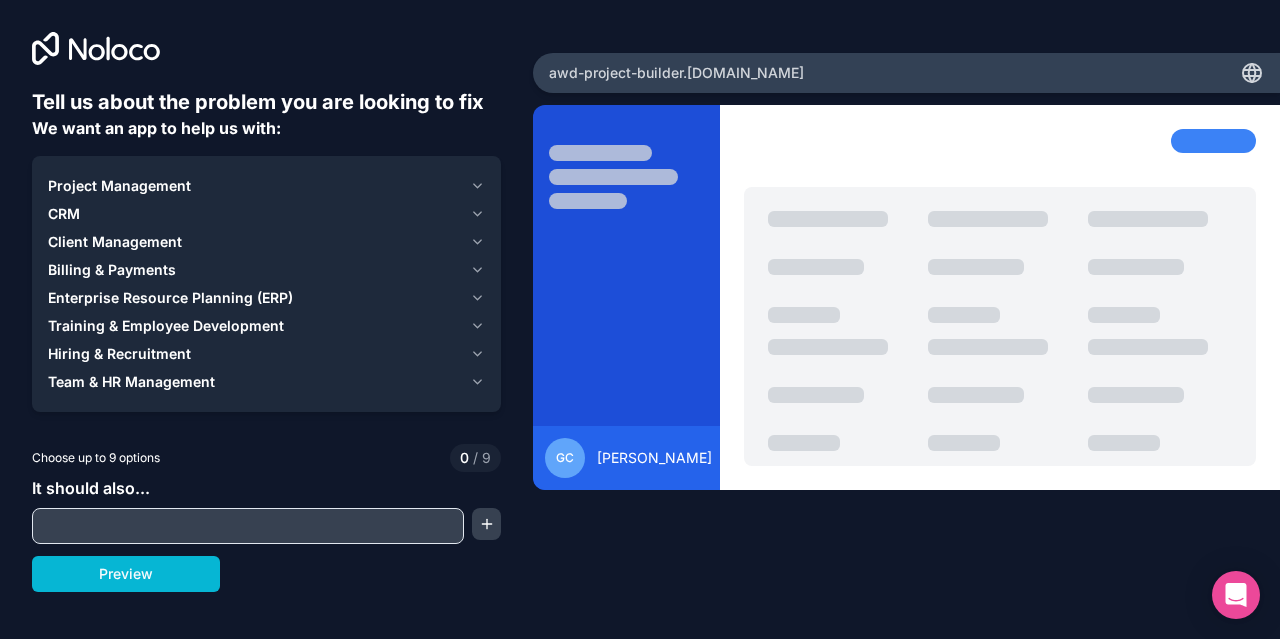 click on "We want an app to help us with:" at bounding box center [156, 128] 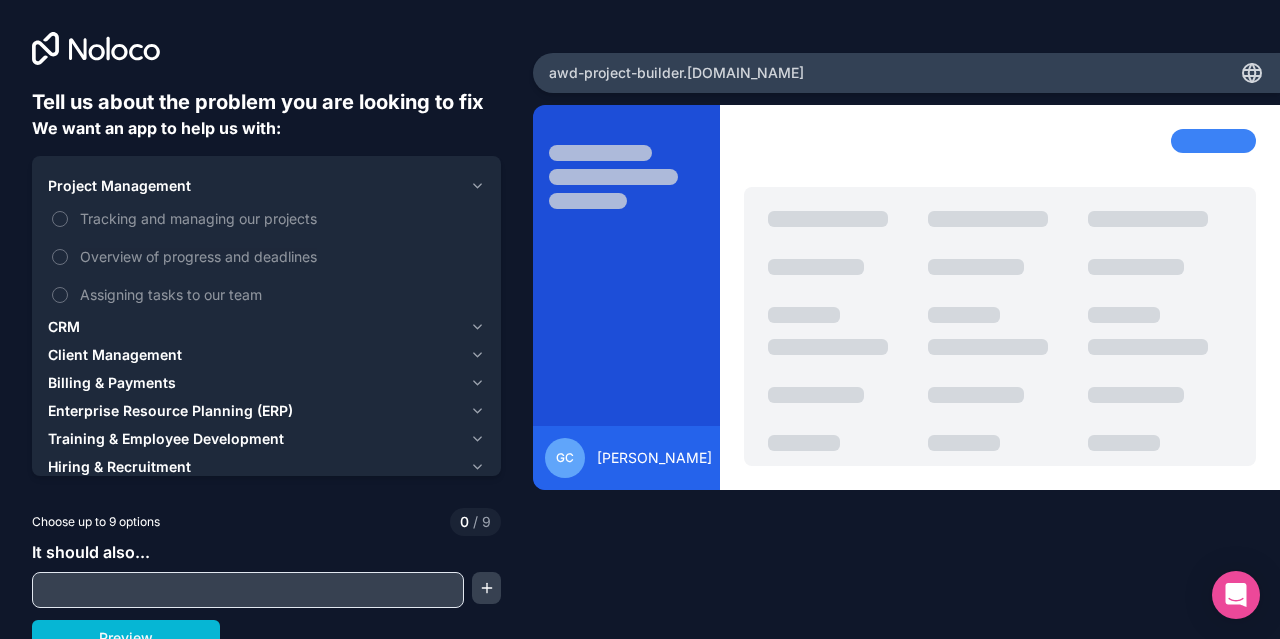 click on "Client Management" at bounding box center [115, 355] 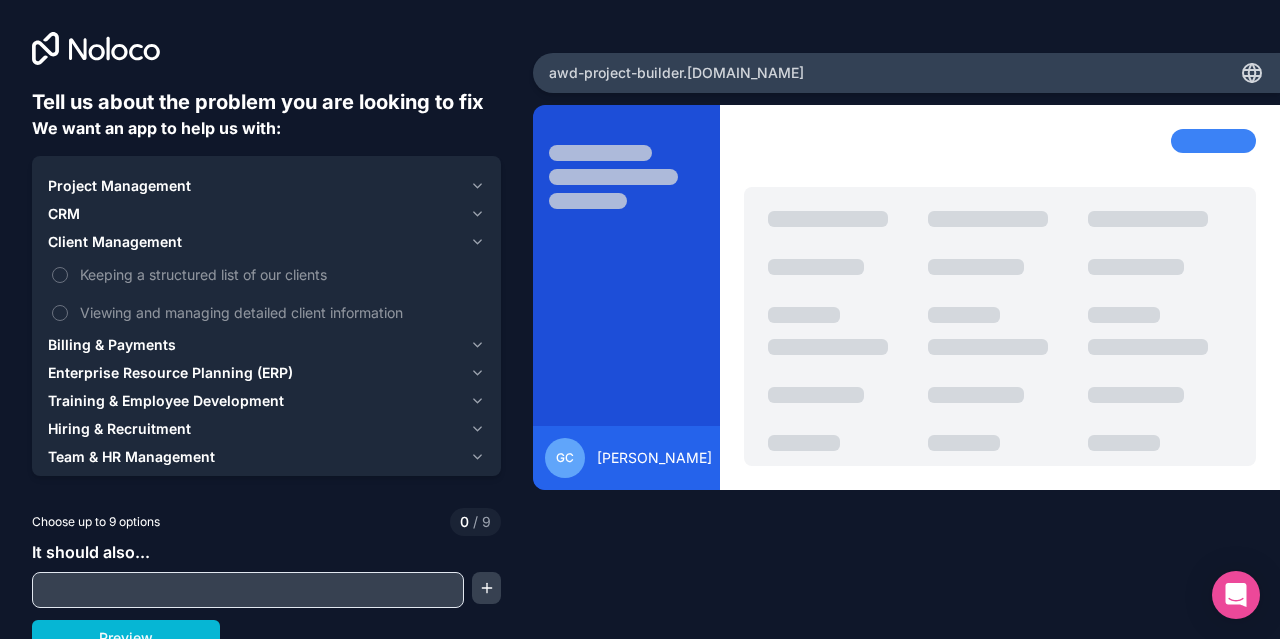 click on "Enterprise Resource Planning (ERP)" at bounding box center [170, 373] 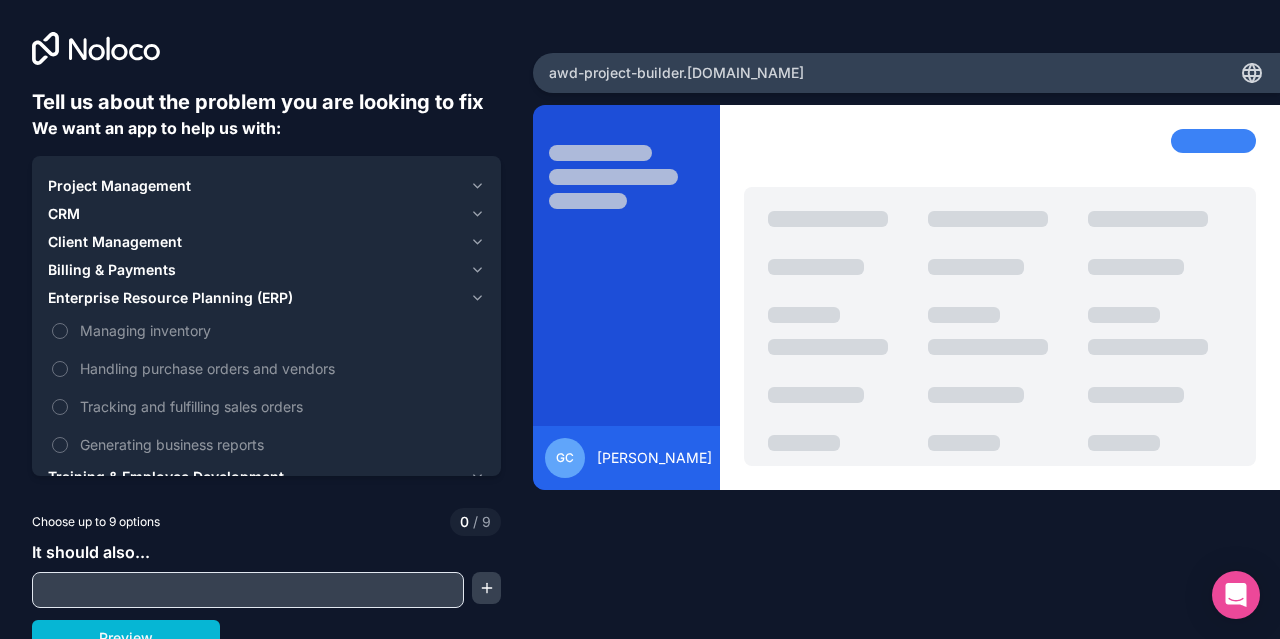 click on "Tell us about the problem you are looking to fix We want an app to help us with: Project Management CRM Client Management Billing & Payments Enterprise Resource Planning (ERP) Managing inventory Handling purchase orders and vendors Tracking and fulfilling sales orders Generating business reports Training & Employee Development Hiring & Recruitment Team & HR Management Choose up to 9 options 0 / 9 It should also... Preview" at bounding box center (266, 372) 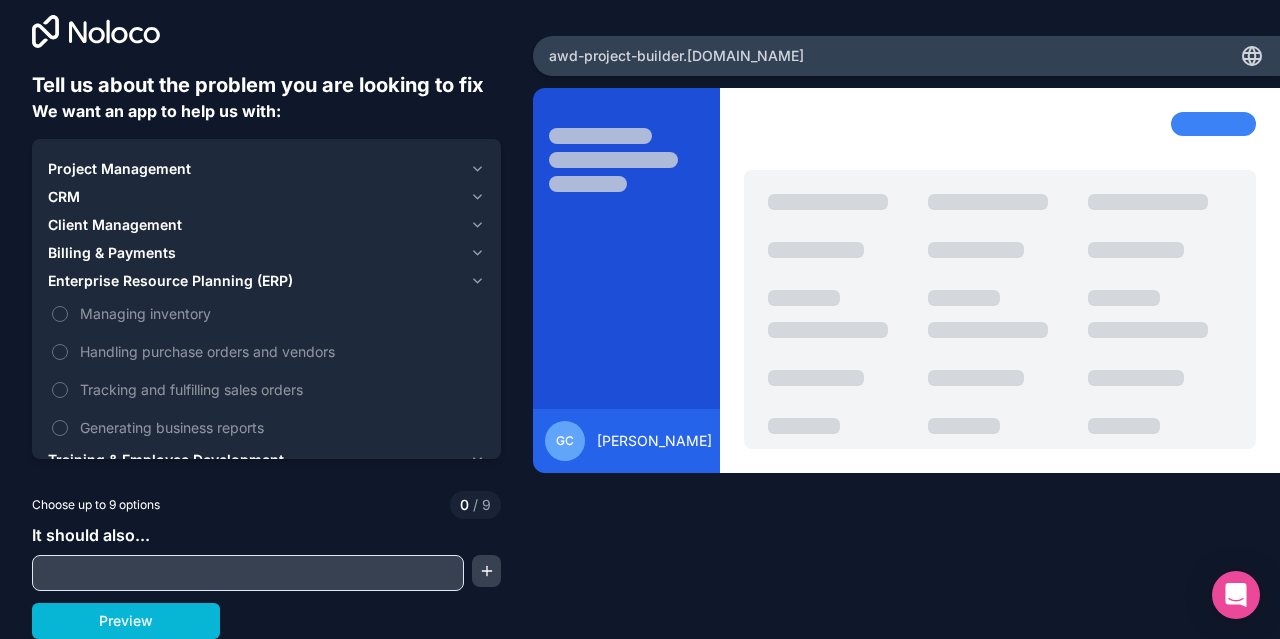 click at bounding box center [248, 573] 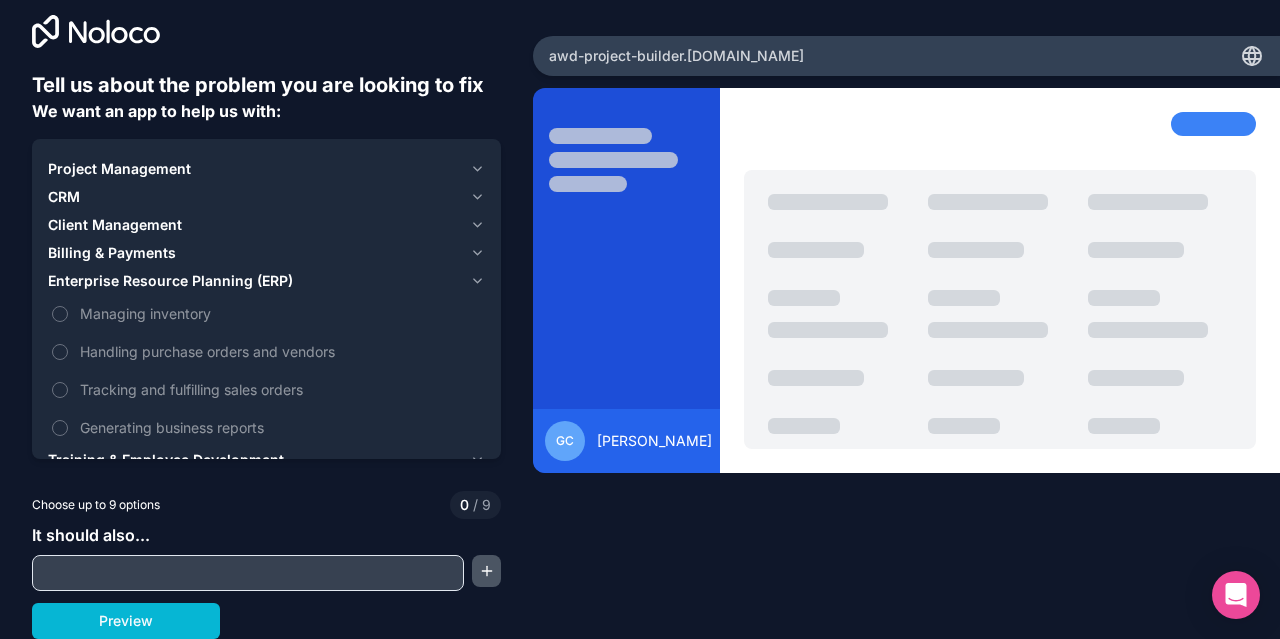 click at bounding box center (486, 571) 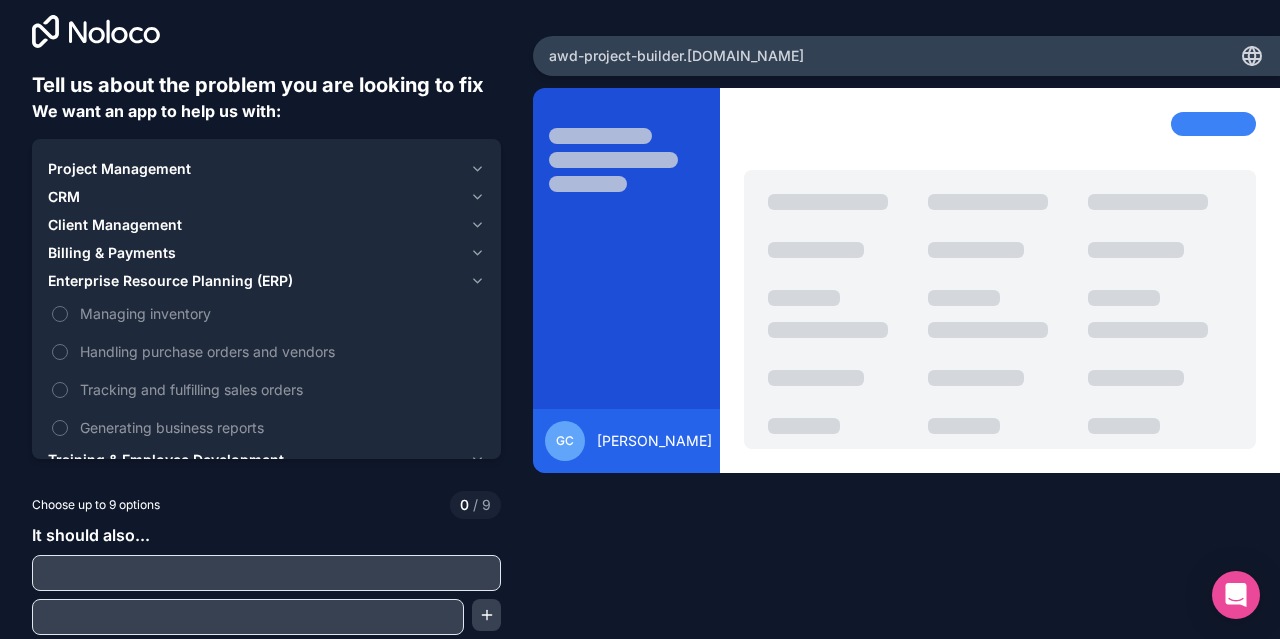 click on "Client Management" at bounding box center [266, 225] 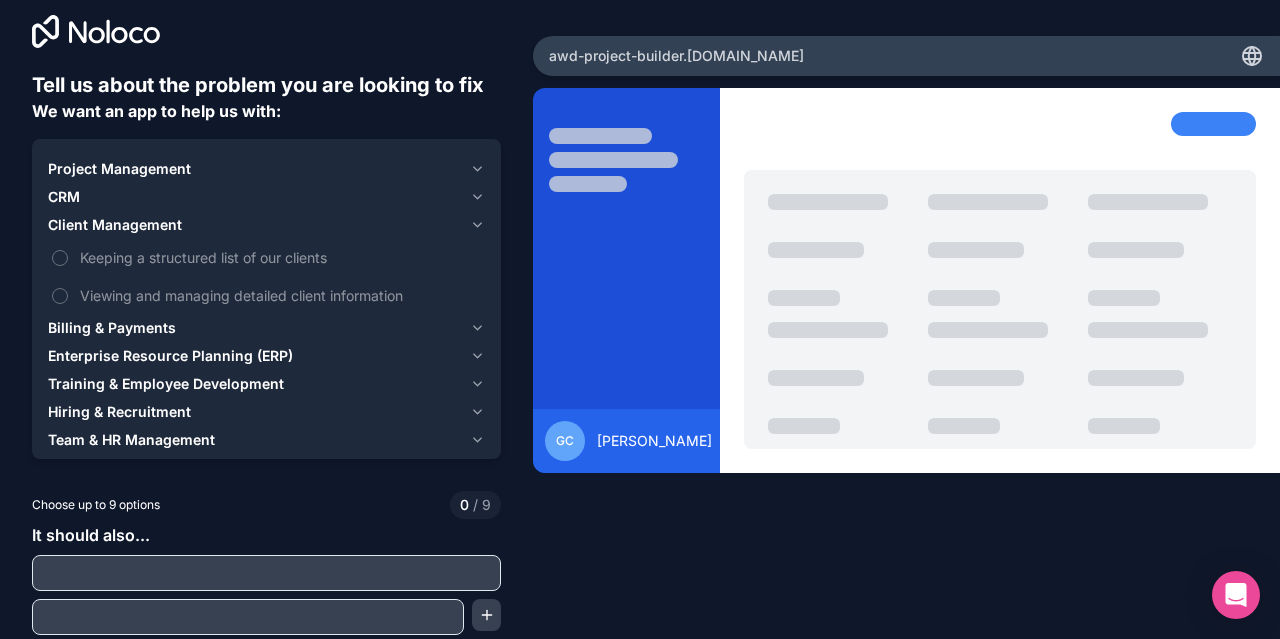 click on "Project Management" at bounding box center (119, 169) 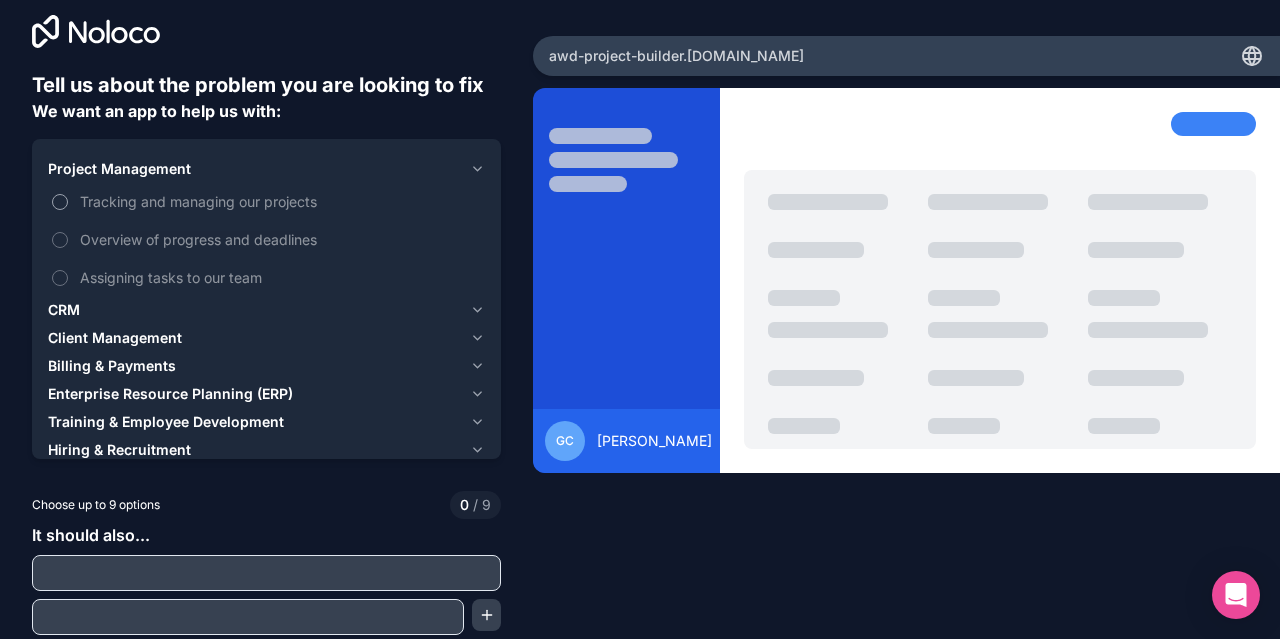 click on "Tracking and managing our projects" at bounding box center [280, 201] 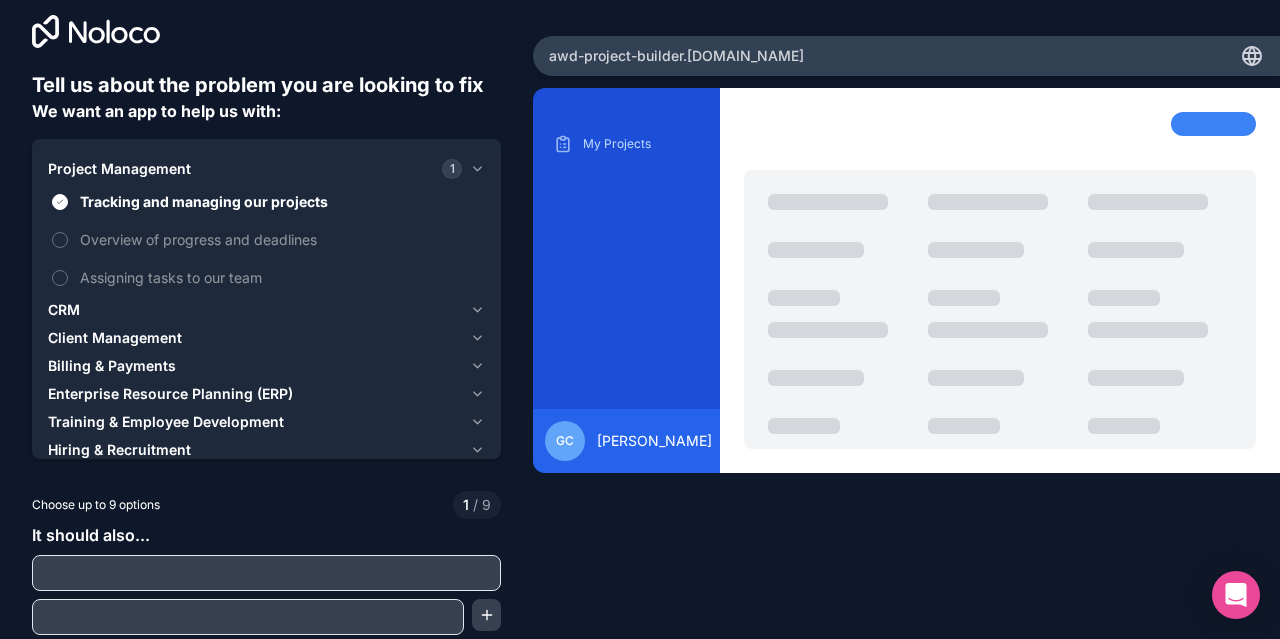 click at bounding box center (266, 573) 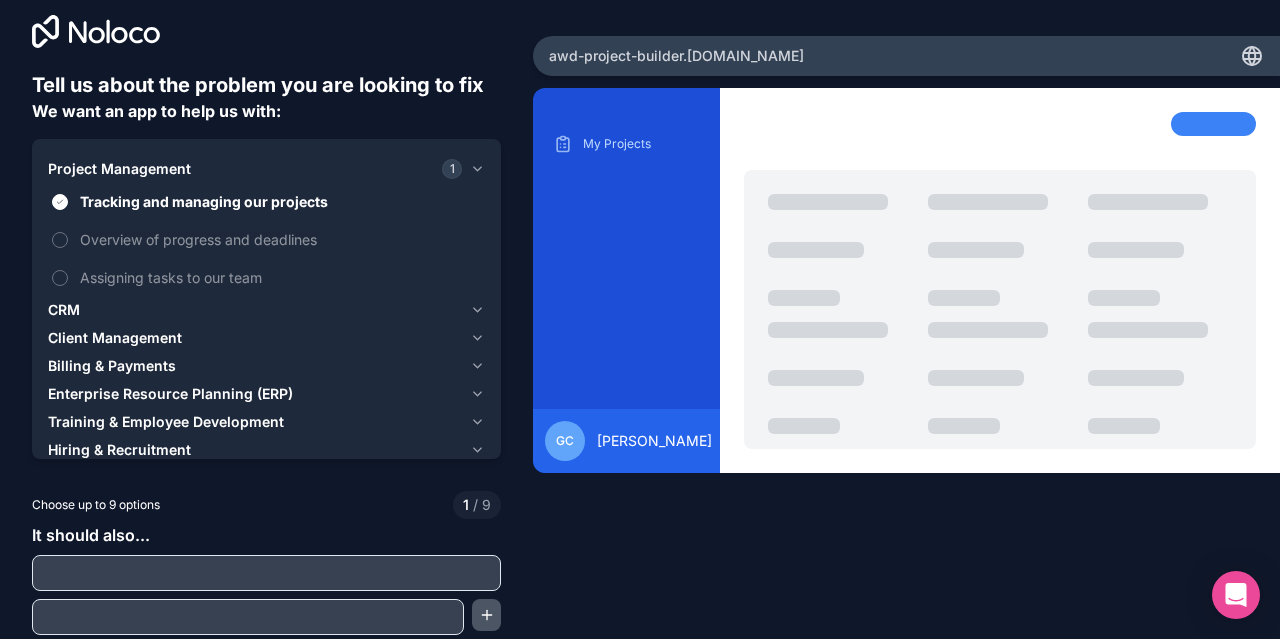 click at bounding box center (486, 615) 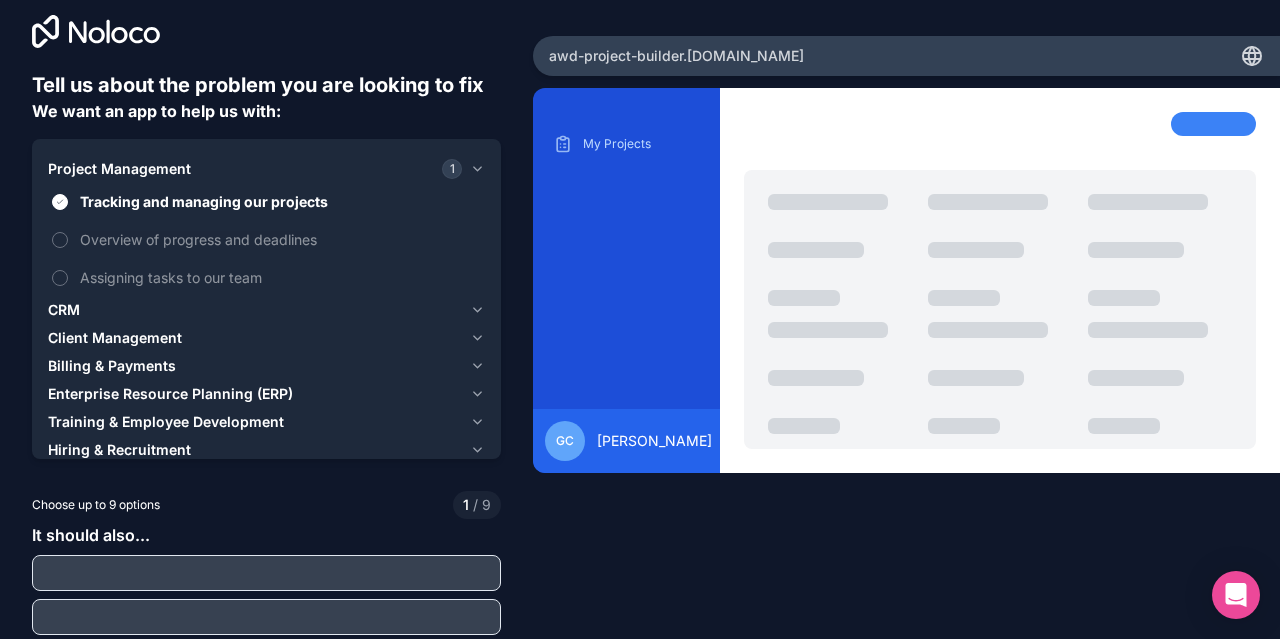 click on "Tell us about the problem you are looking to fix We want an app to help us with: Project Management 1 Tracking and managing our projects Overview of progress and deadlines Assigning tasks to our team CRM Client Management Billing & Payments Enterprise Resource Planning (ERP) Training & Employee Development Hiring & Recruitment Team & HR Management Choose up to 9 options 1 / 9 It should also... Preview awd-project-builder .noloco.co My Projects GC George Cannon" at bounding box center (640, 319) 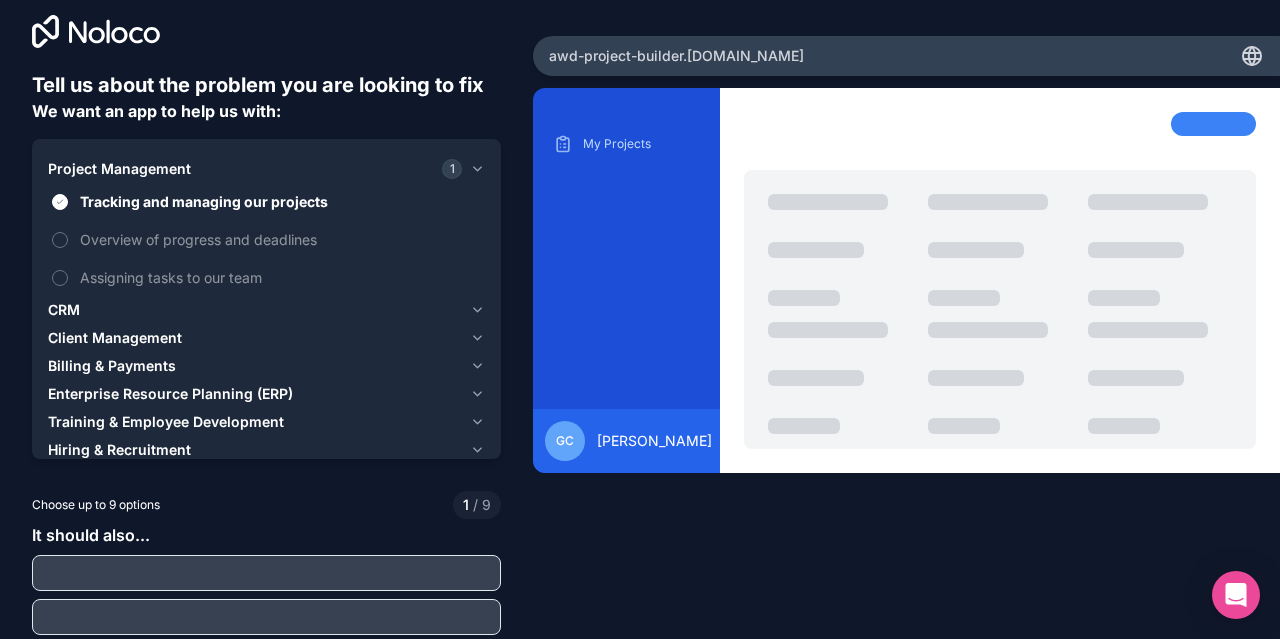 click on "Tell us about the problem you are looking to fix We want an app to help us with: Project Management 1 Tracking and managing our projects Overview of progress and deadlines Assigning tasks to our team CRM Client Management Billing & Payments Enterprise Resource Planning (ERP) Training & Employee Development Hiring & Recruitment Team & HR Management Choose up to 9 options 1 / 9 It should also... Preview awd-project-builder .noloco.co My Projects GC George Cannon" at bounding box center [640, 319] 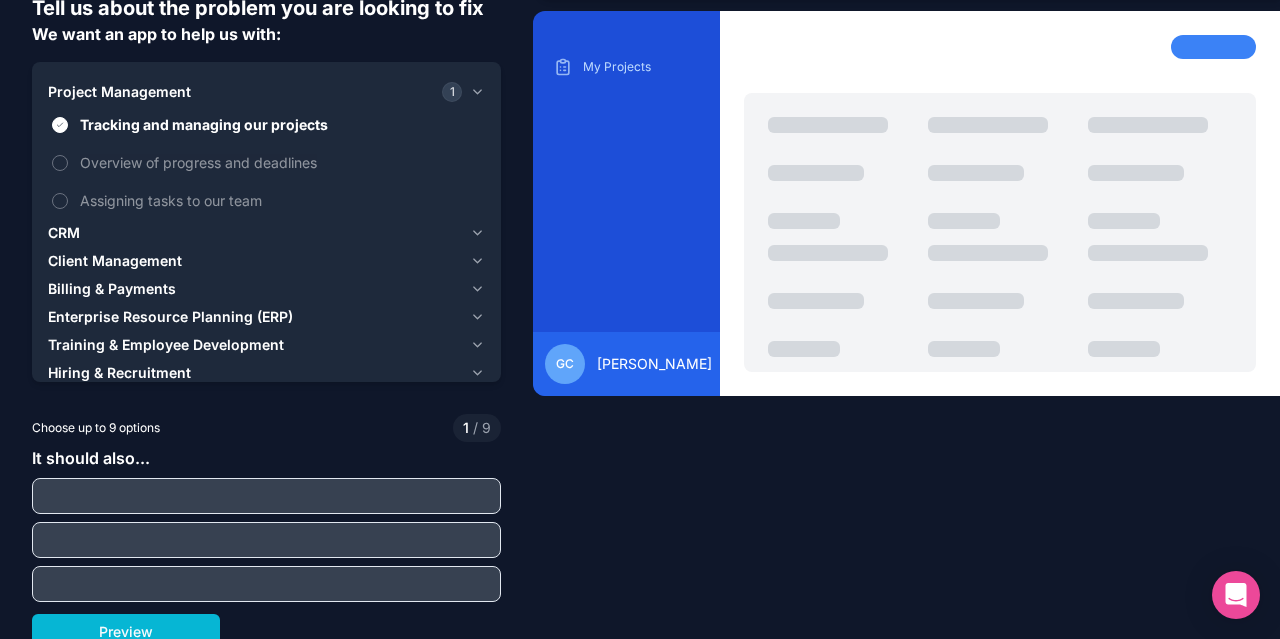 scroll, scrollTop: 105, scrollLeft: 0, axis: vertical 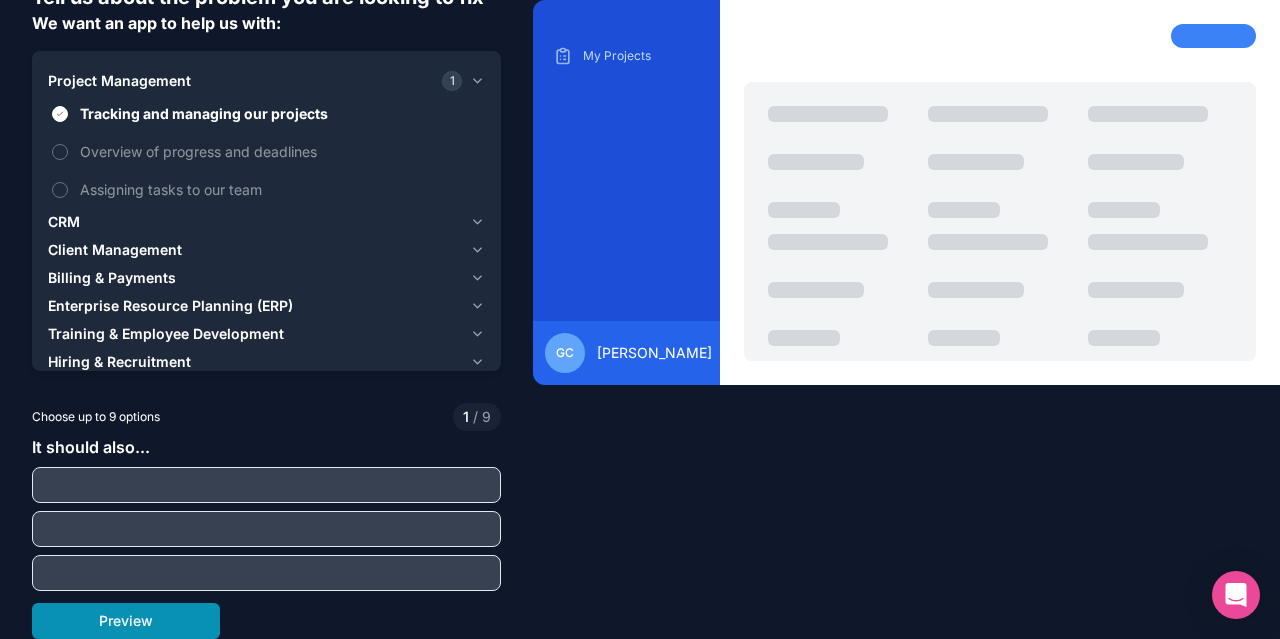 click on "Preview" at bounding box center (126, 621) 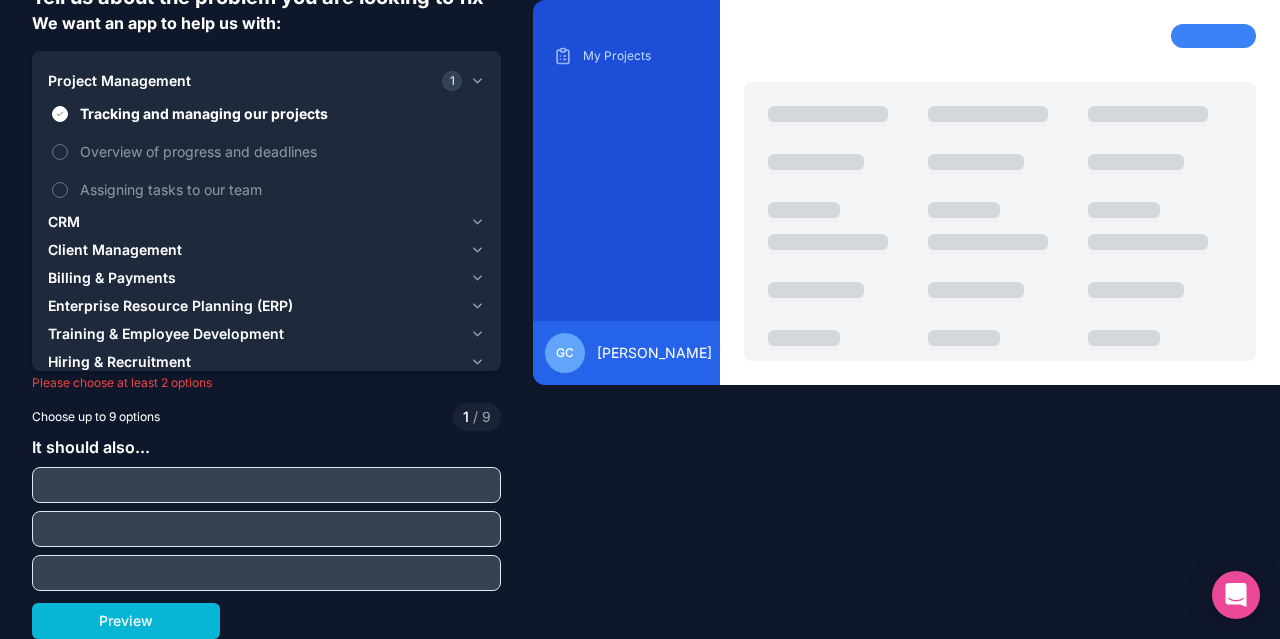click on "Choose up to 9 options 1 / 9" at bounding box center (266, 417) 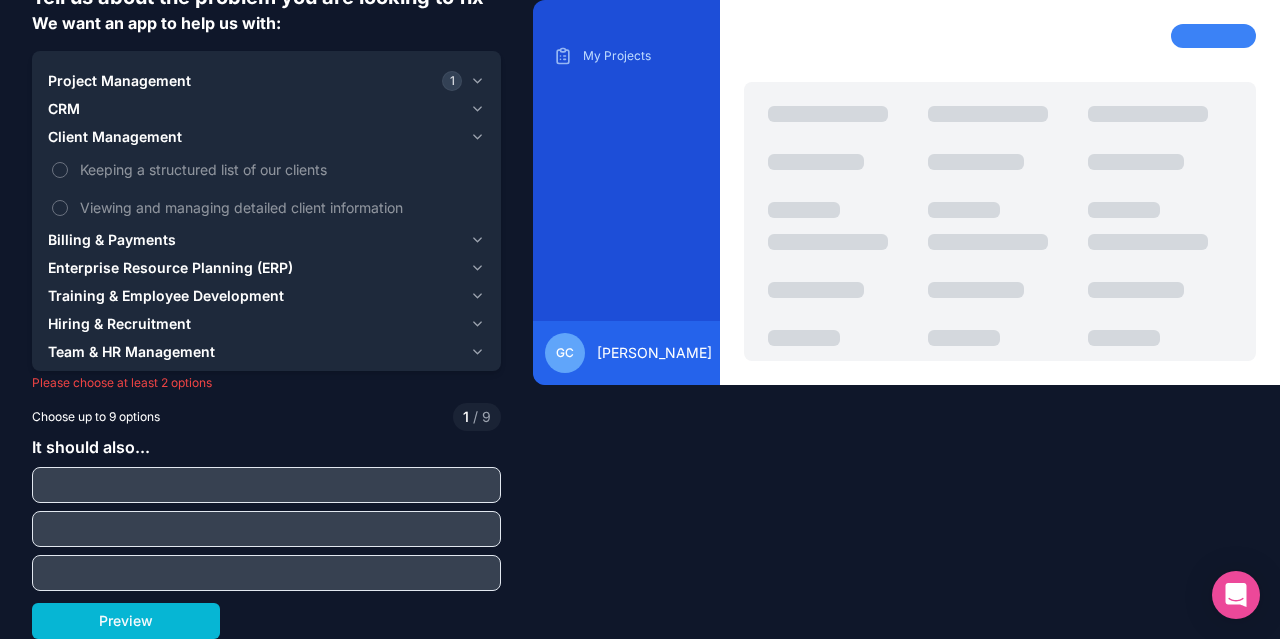 click on "Billing & Payments" at bounding box center [112, 240] 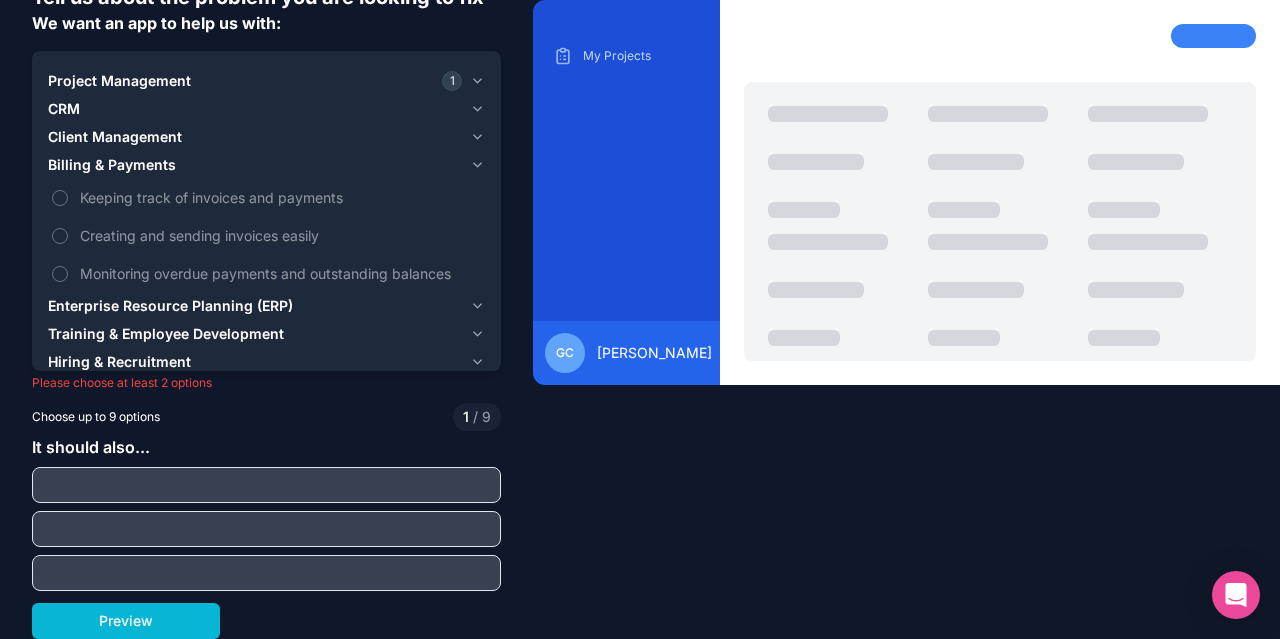 click on "Enterprise Resource Planning (ERP)" at bounding box center (170, 306) 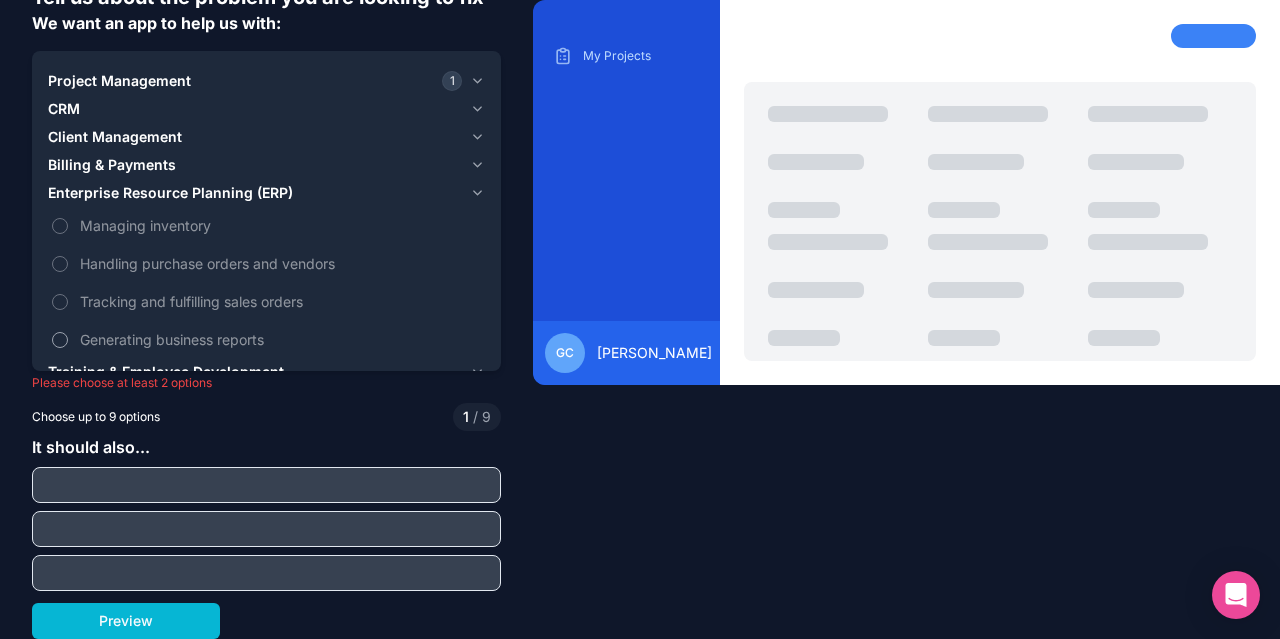 click on "Generating business reports" at bounding box center (266, 339) 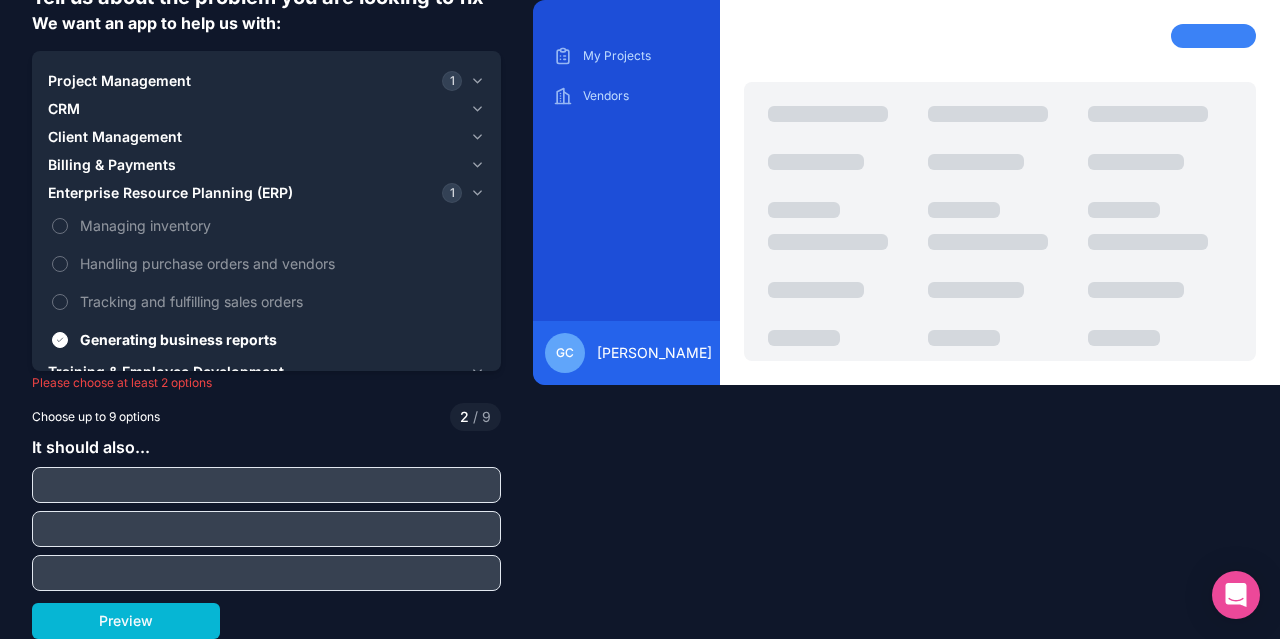 click on "Tell us about the problem you are looking to fix We want an app to help us with: Project Management 1 CRM Client Management Billing & Payments Enterprise Resource Planning (ERP) 1 Managing inventory Handling purchase orders and vendors Tracking and fulfilling sales orders Generating business reports Training & Employee Development Hiring & Recruitment Team & HR Management Please choose at least 2 options Choose up to 9 options 2 / 9 It should also... Preview awd-project-builder .noloco.co My Projects Vendors GC George Cannon" at bounding box center (640, 319) 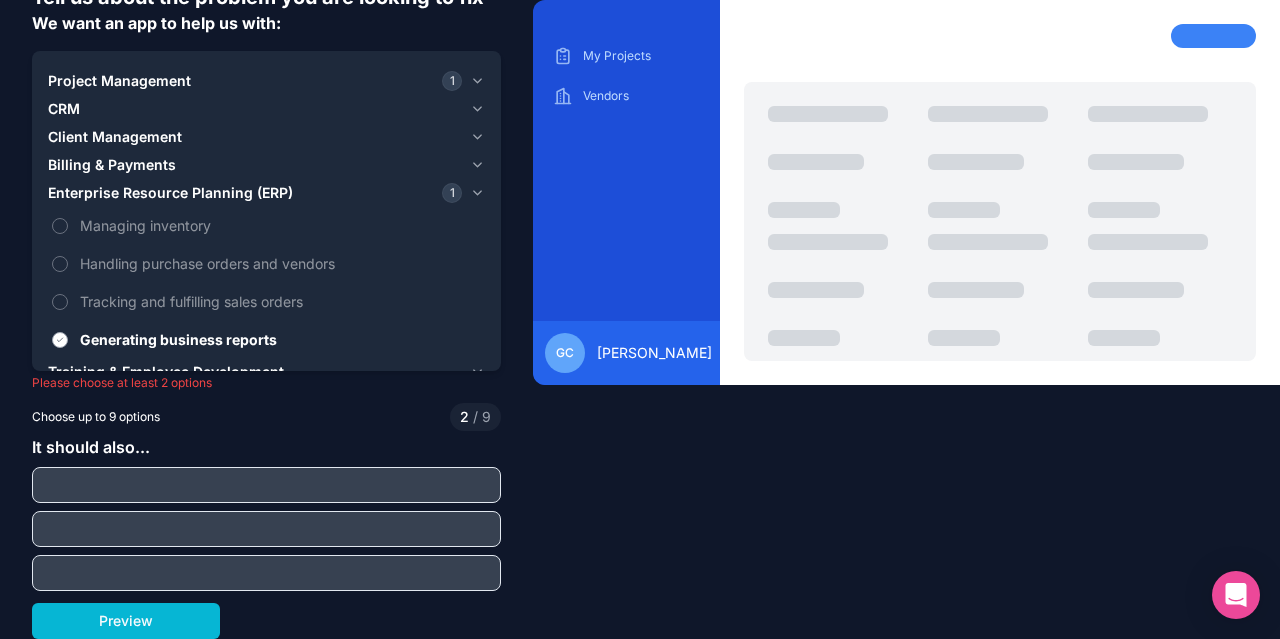 click on "Generating business reports" at bounding box center [266, 339] 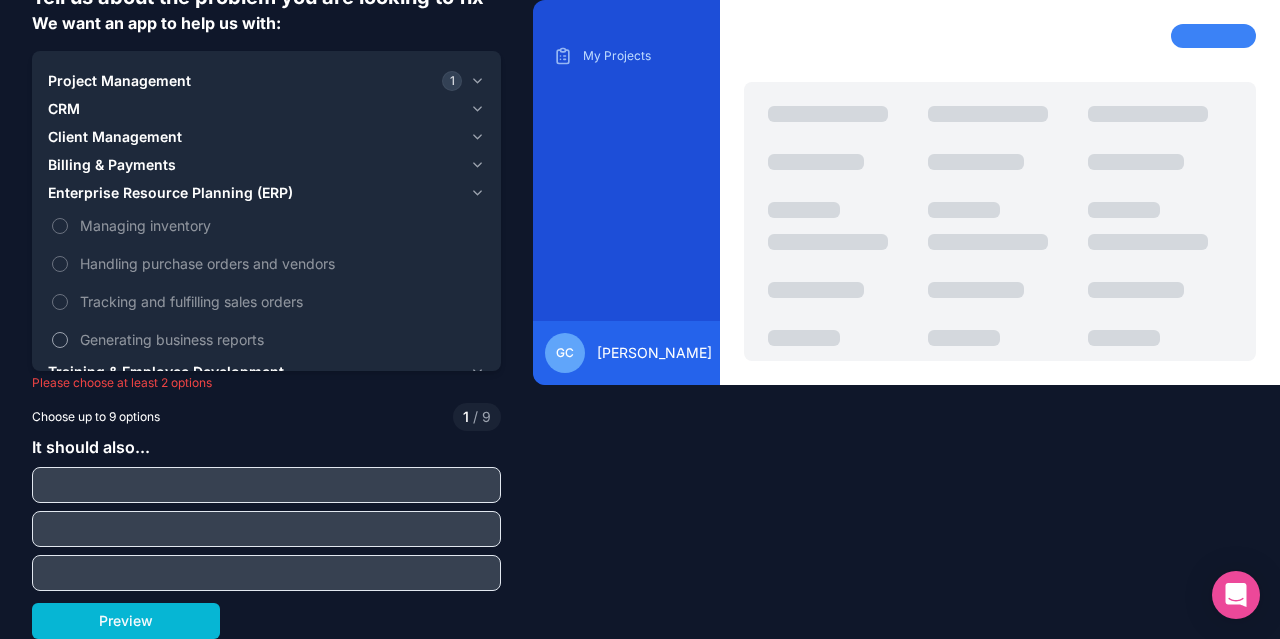 click on "Generating business reports" at bounding box center (266, 339) 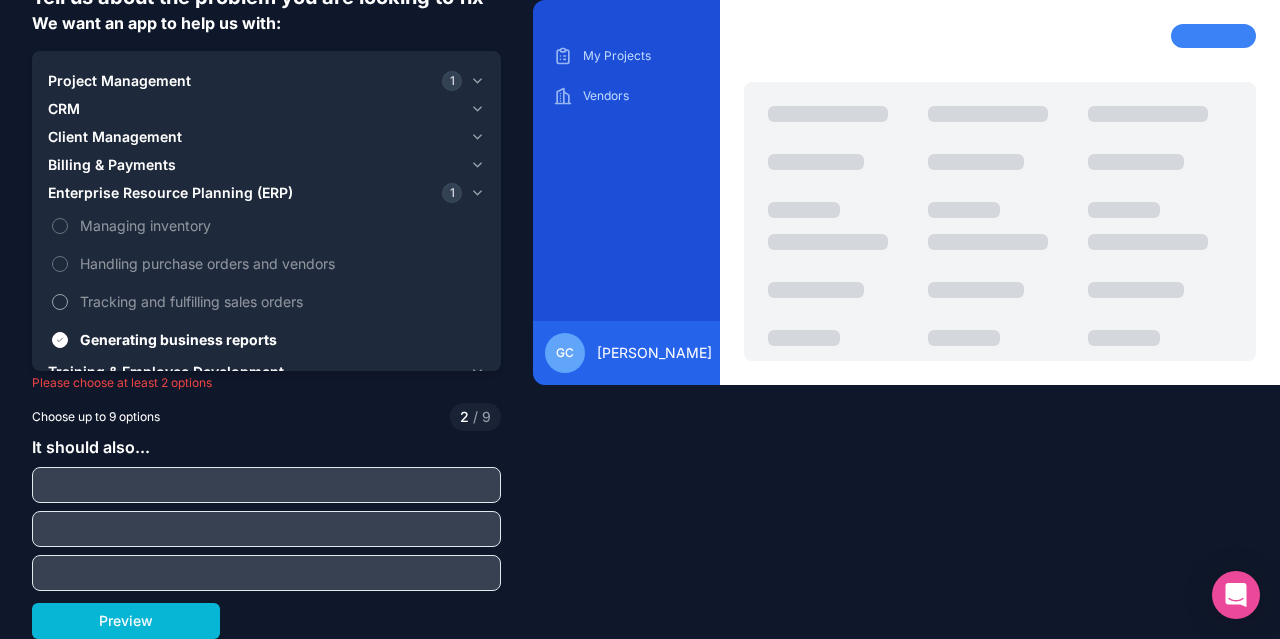 type on "on" 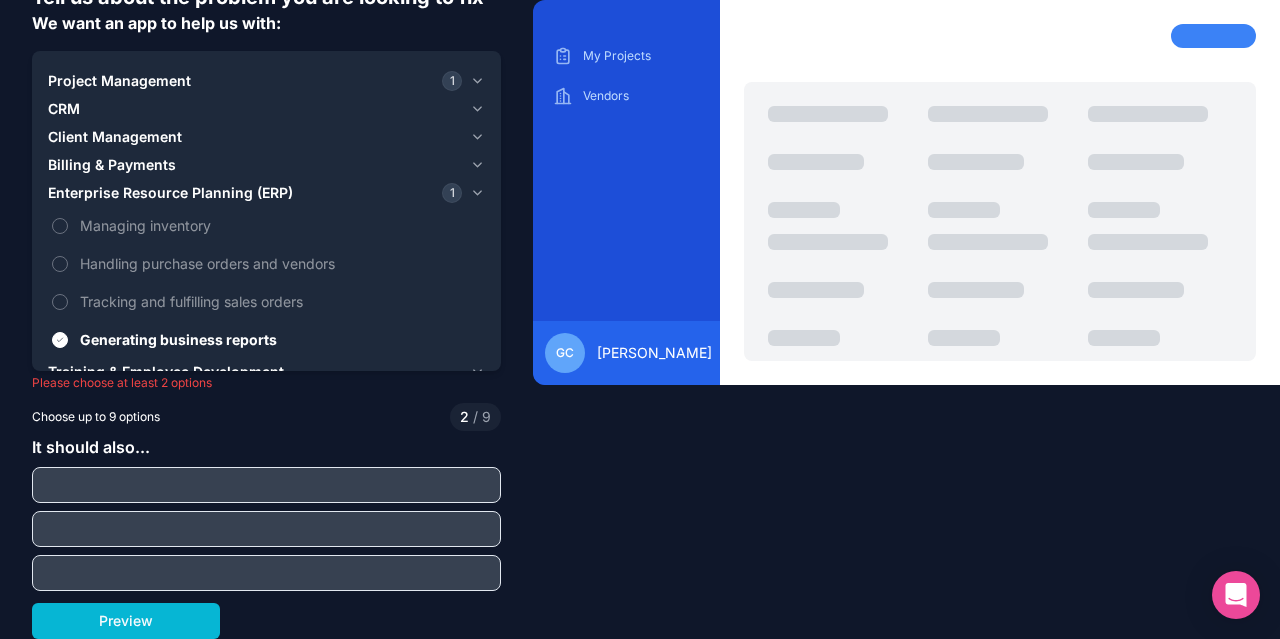 click on "Tell us about the problem you are looking to fix We want an app to help us with: Project Management 1 CRM Client Management Billing & Payments Enterprise Resource Planning (ERP) 1 Managing inventory Handling purchase orders and vendors Tracking and fulfilling sales orders Generating business reports Training & Employee Development Hiring & Recruitment Team & HR Management Please choose at least 2 options Choose up to 9 options 2 / 9 It should also... Preview" at bounding box center (266, 161) 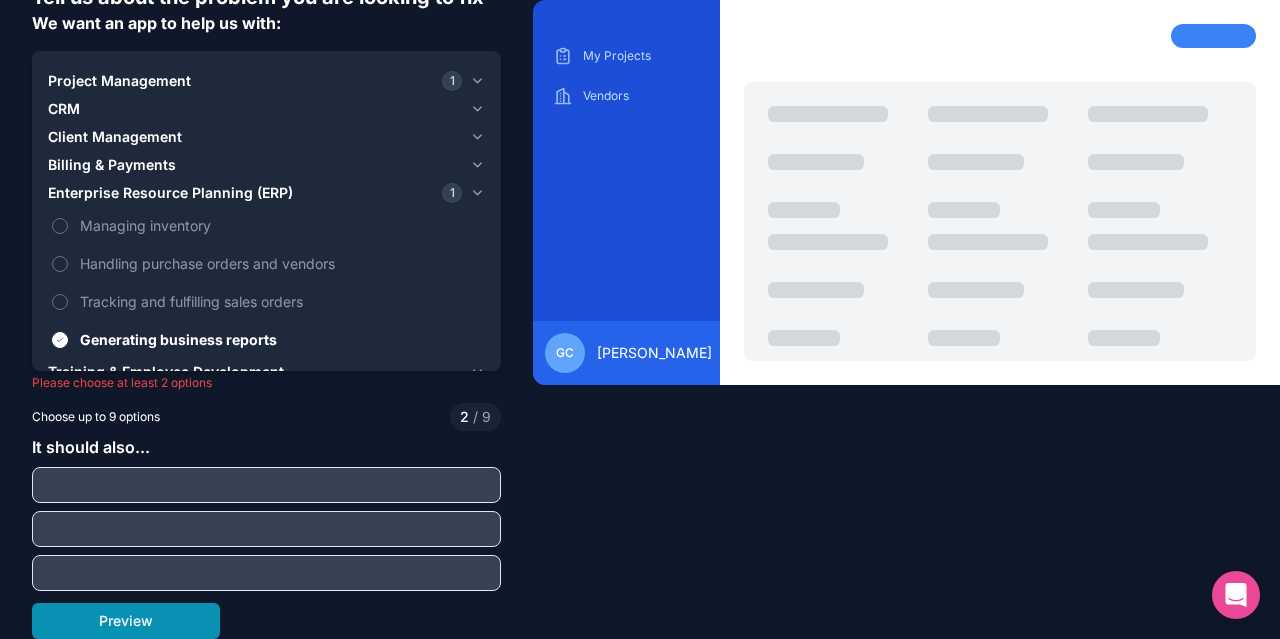 click on "Preview" at bounding box center [126, 621] 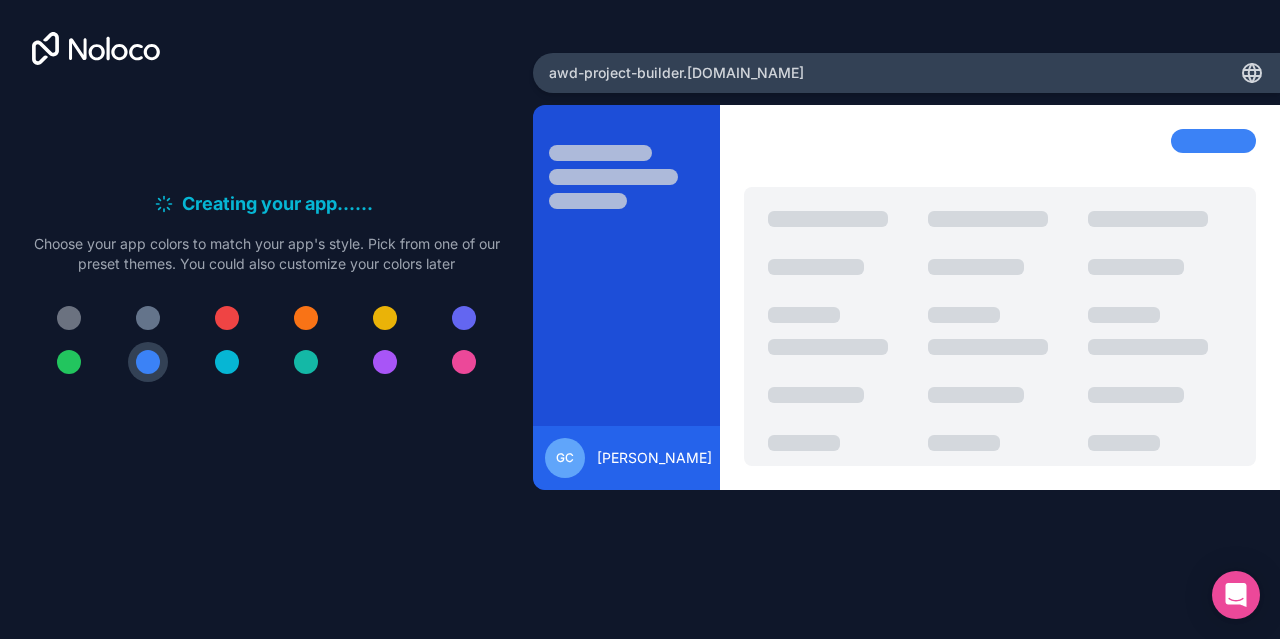 scroll, scrollTop: 0, scrollLeft: 0, axis: both 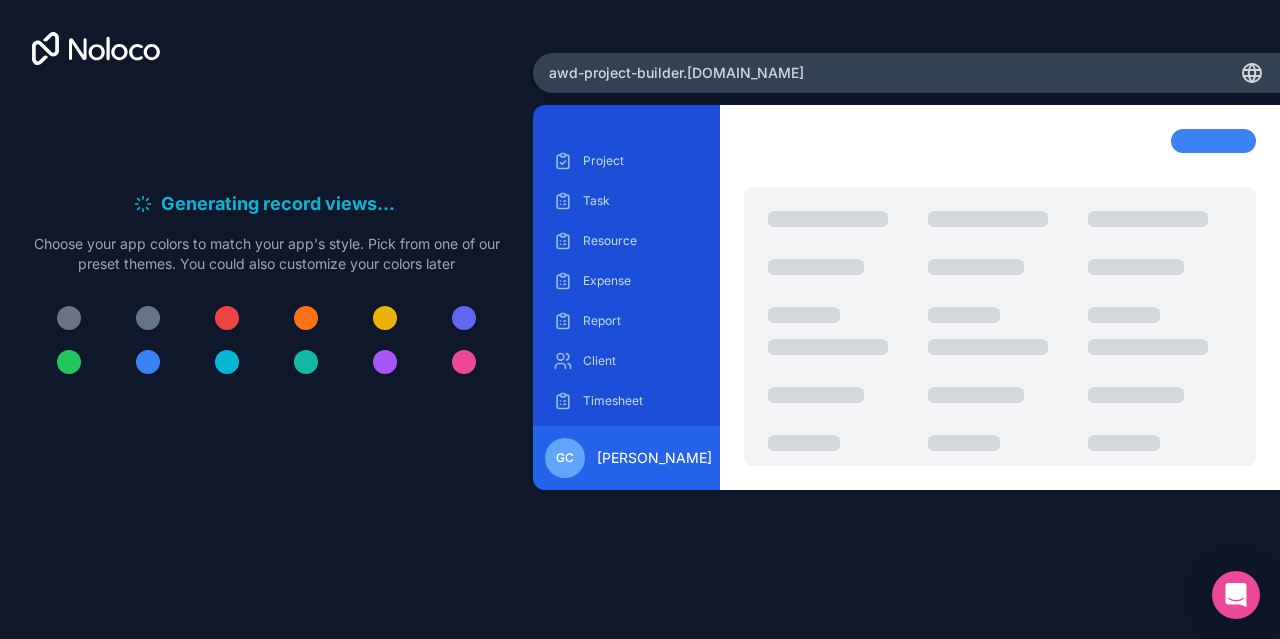 click at bounding box center [148, 362] 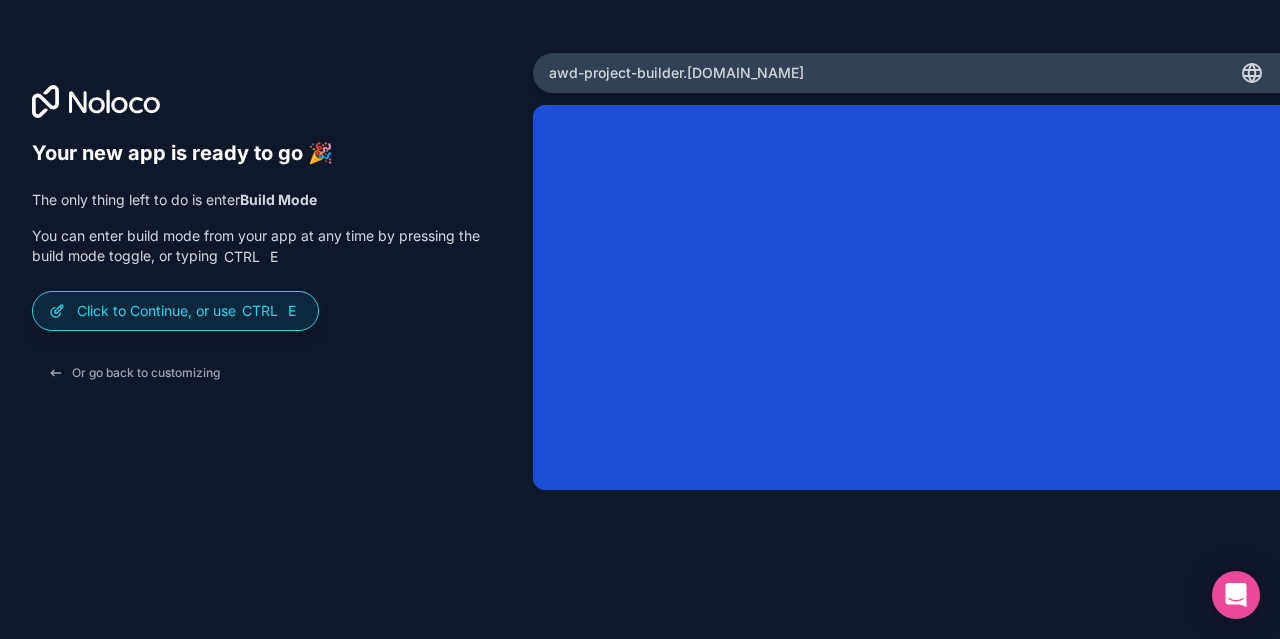 click on "You can enter build mode from your app at any time by pressing the build mode toggle, or typing Ctrl E" at bounding box center (256, 246) 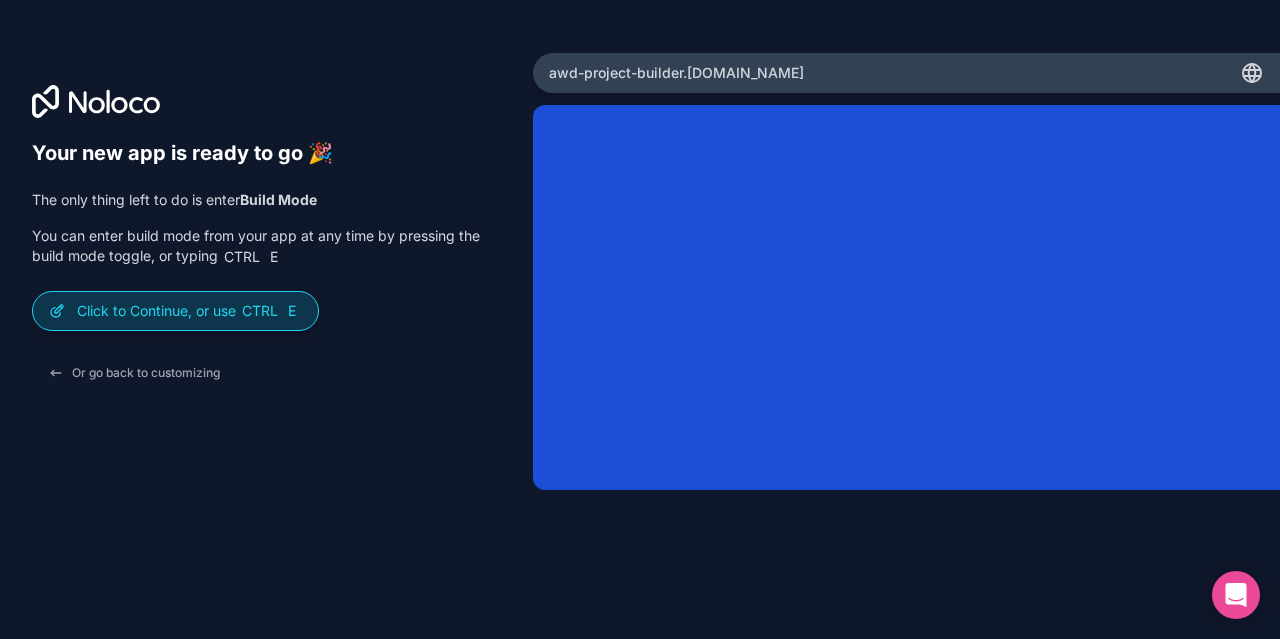 click on "Click to Continue, or use  Ctrl E" at bounding box center [189, 311] 